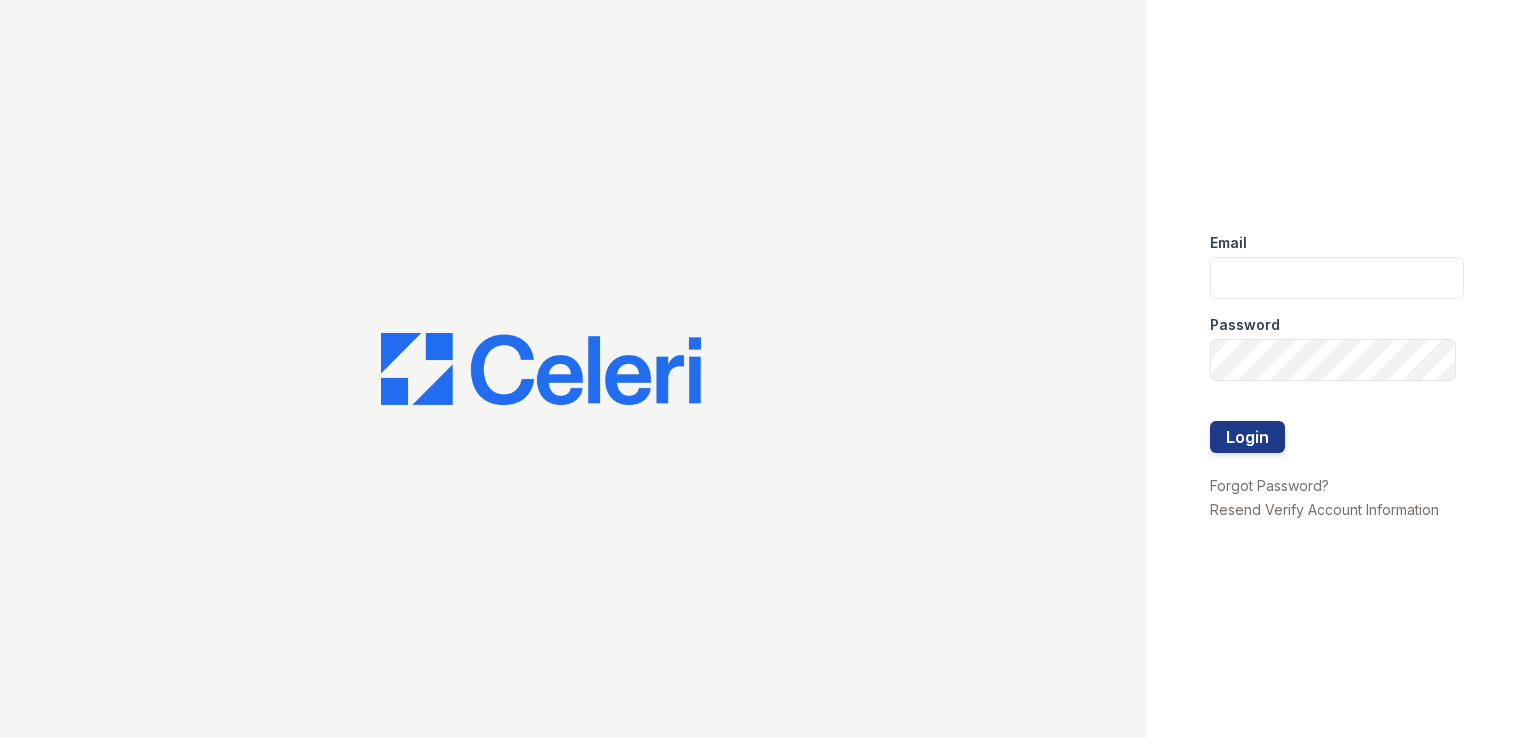 scroll, scrollTop: 0, scrollLeft: 0, axis: both 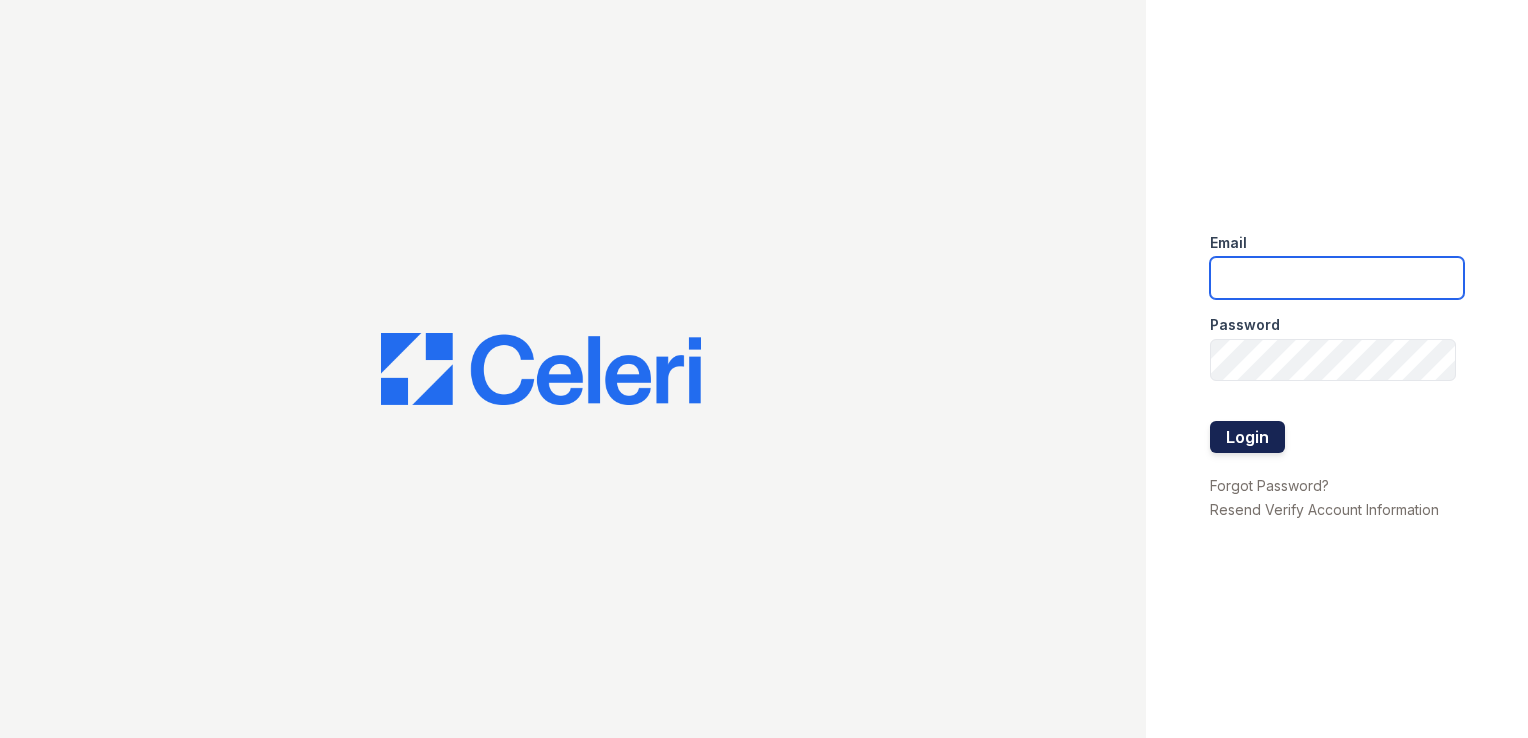 type on "[EMAIL]" 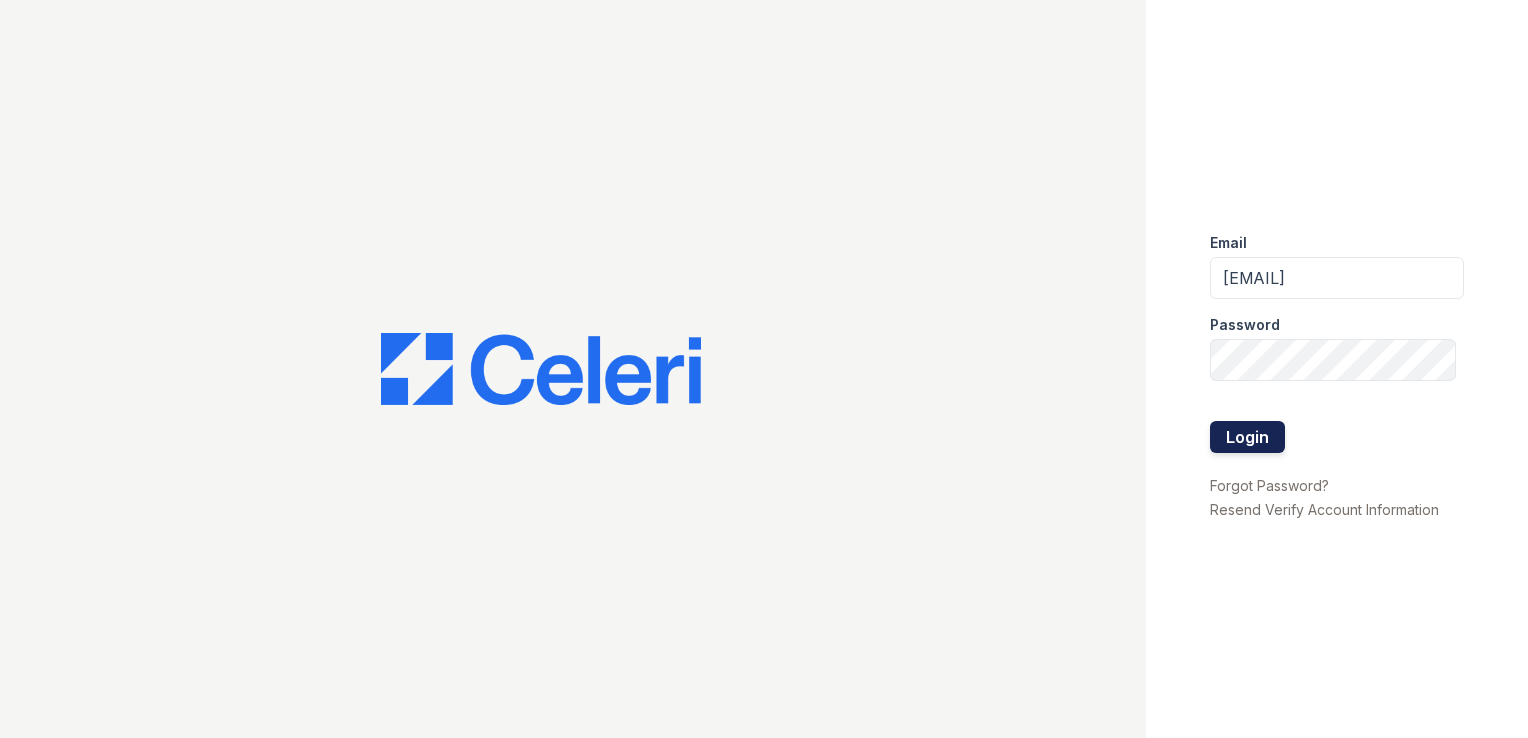 click on "Login" at bounding box center [1247, 437] 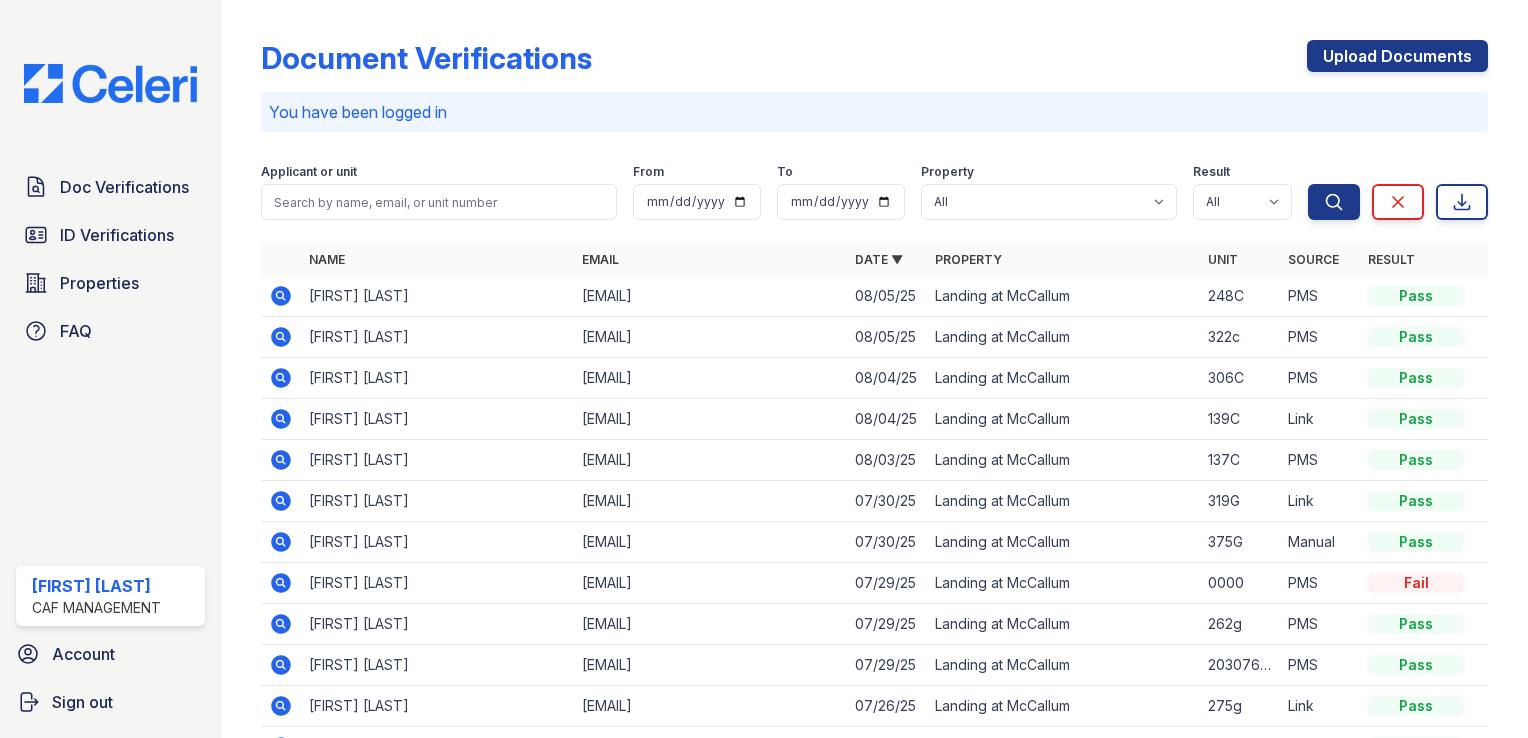 scroll, scrollTop: 0, scrollLeft: 0, axis: both 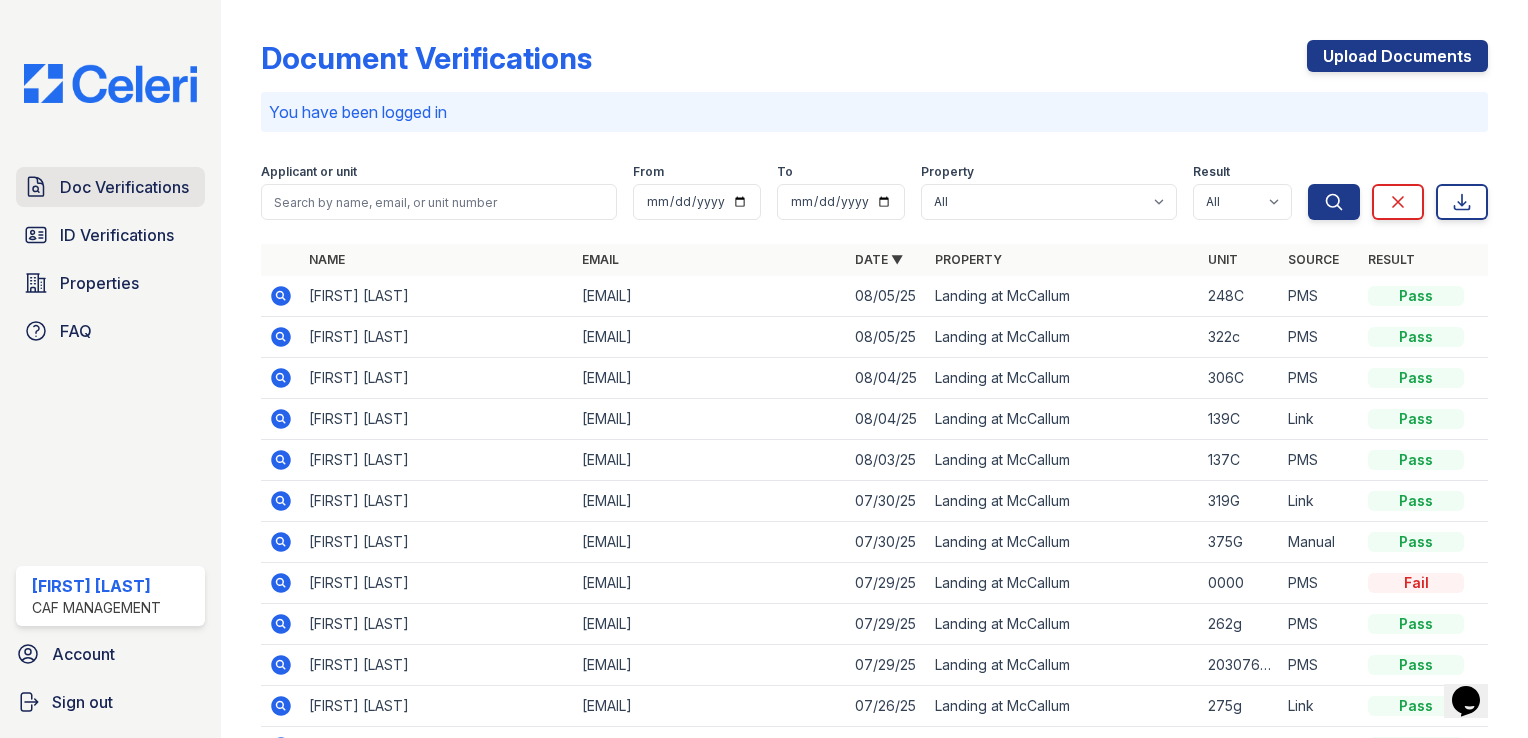 click on "Doc Verifications" at bounding box center (124, 187) 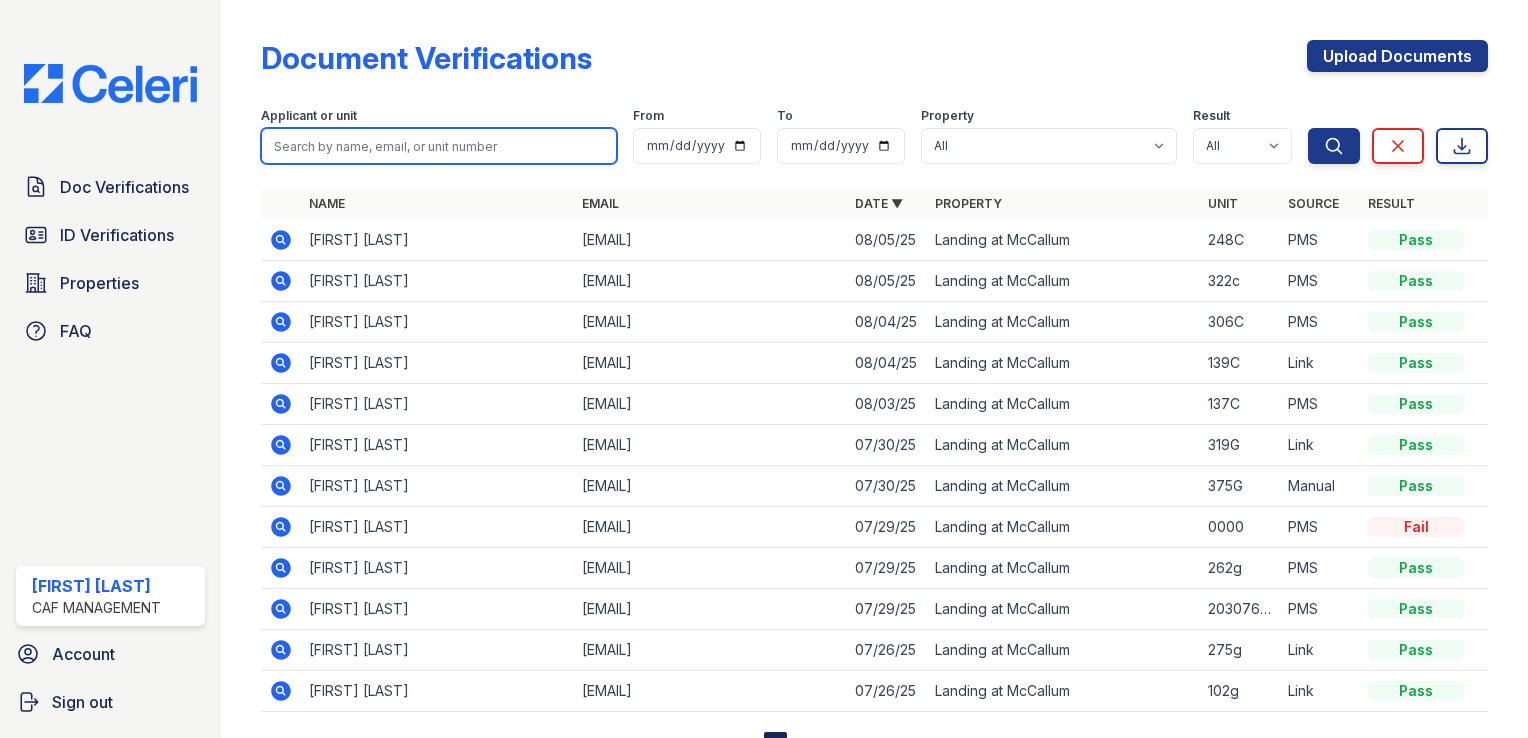 click at bounding box center (439, 146) 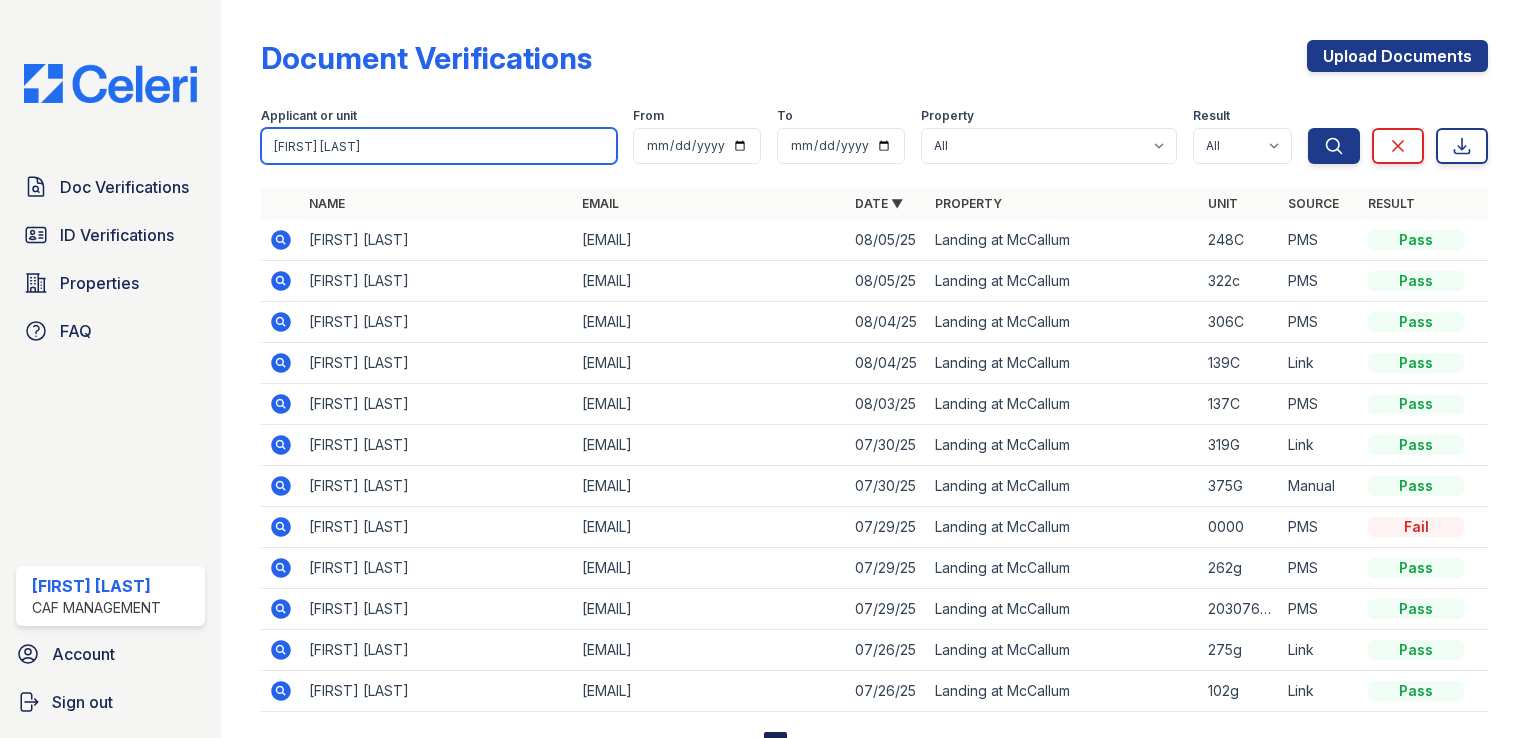 type on "jonathan smith" 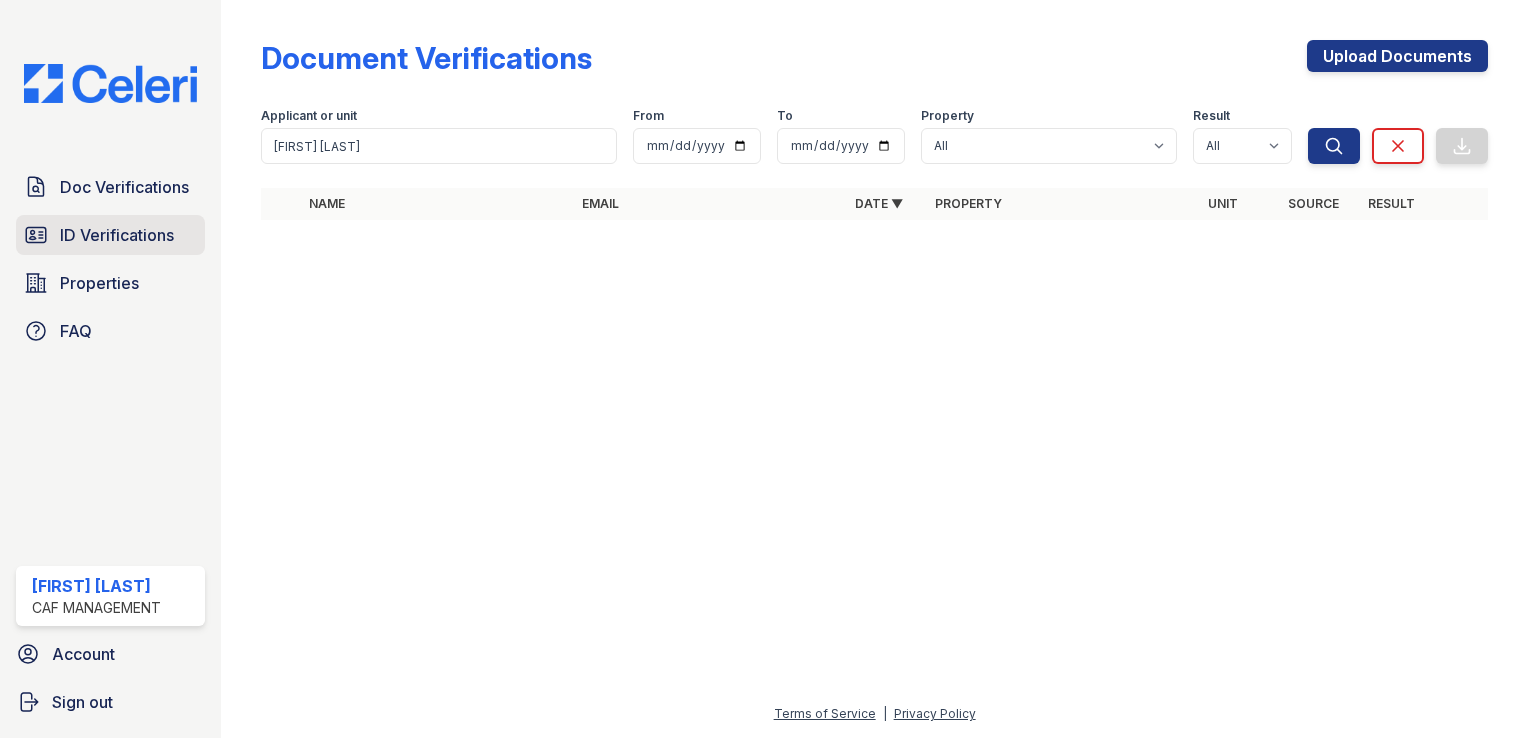 click on "ID Verifications" at bounding box center [117, 235] 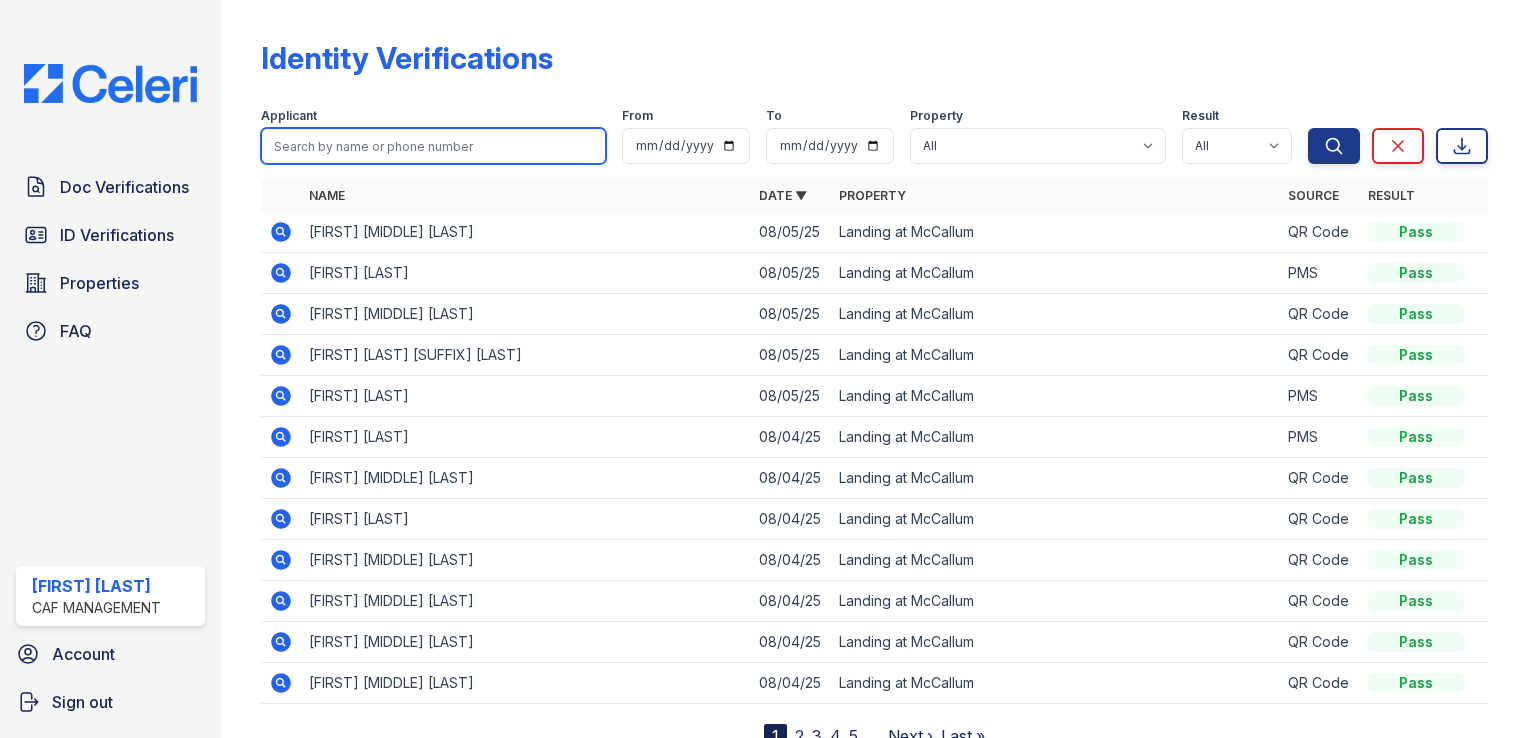 click at bounding box center (433, 146) 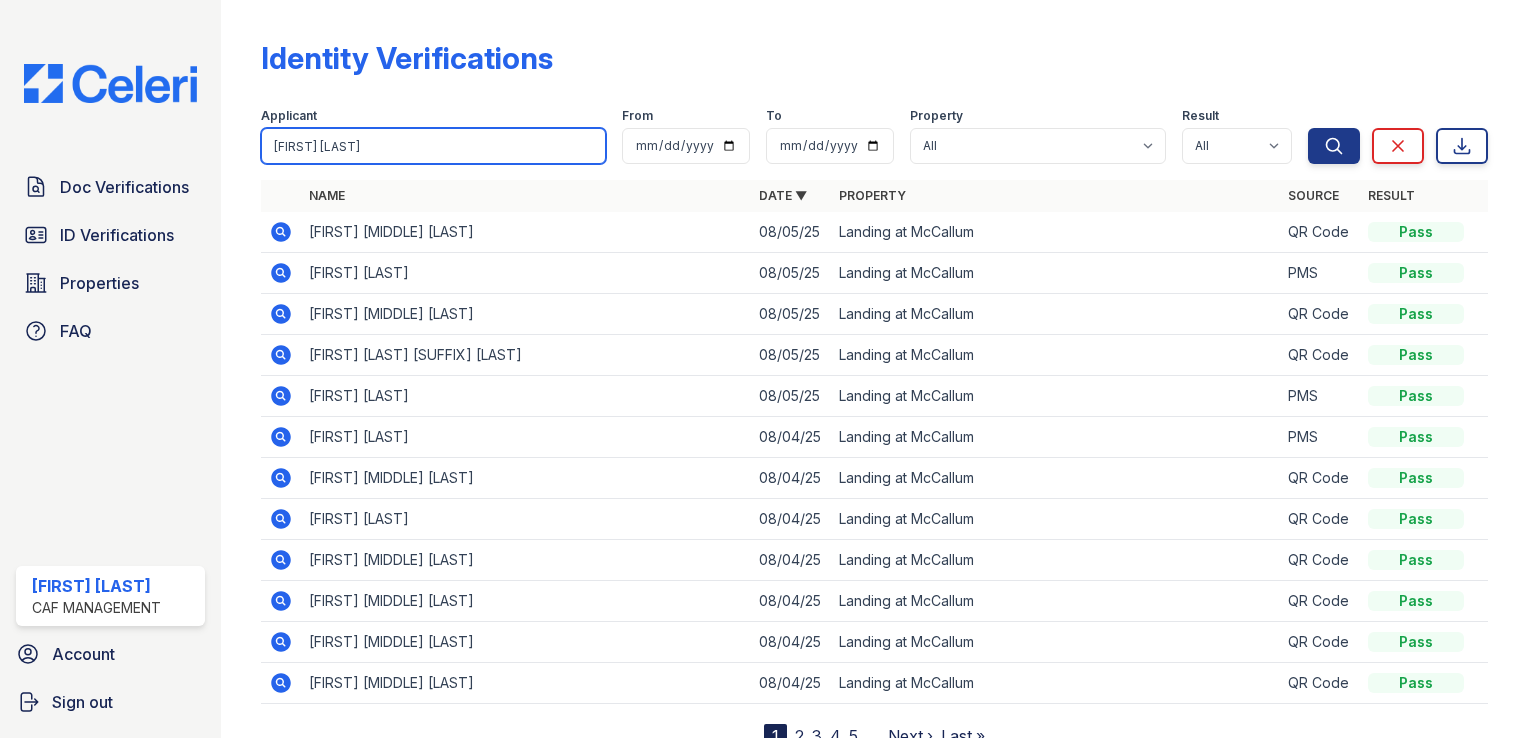 type on "jonathan smith" 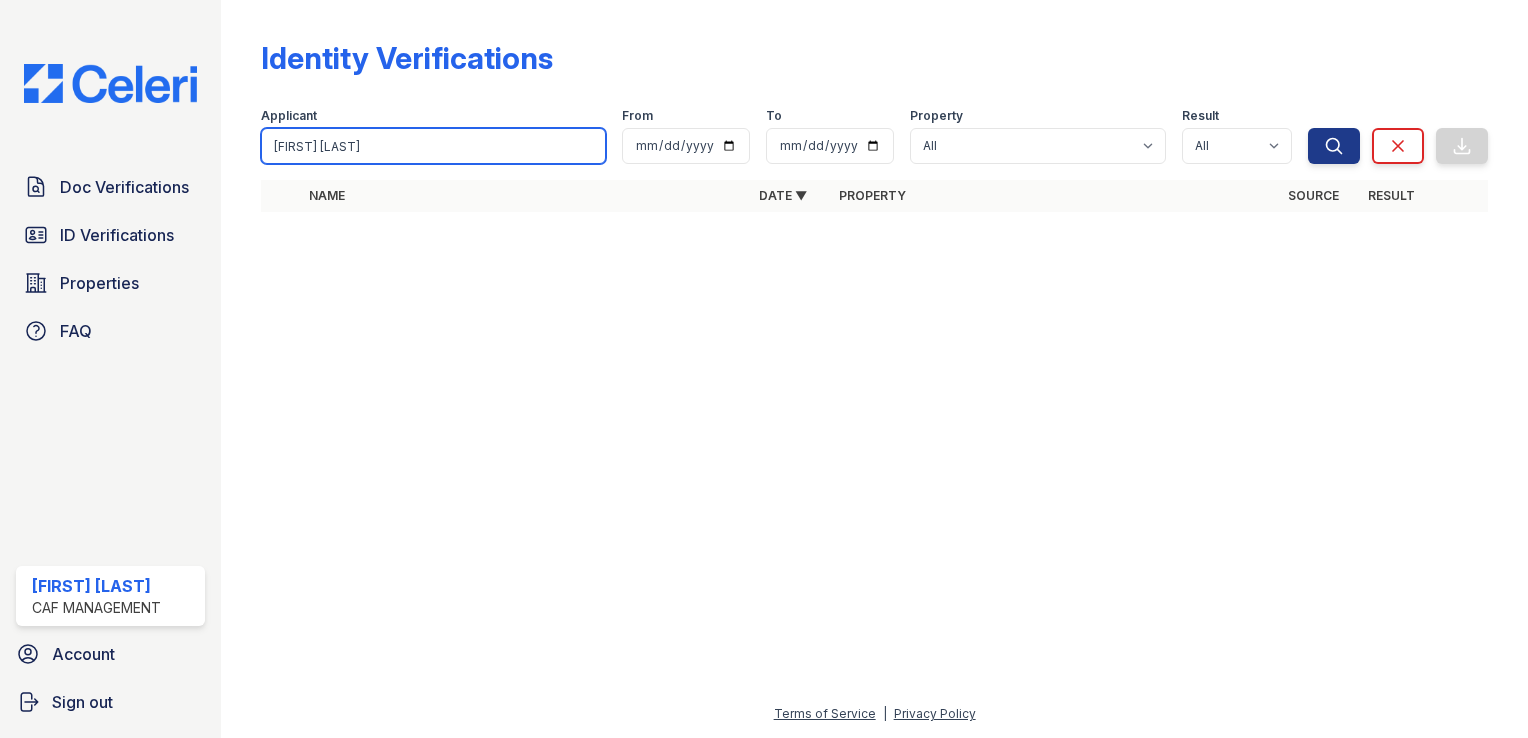 click on "jonathan smith" at bounding box center [433, 146] 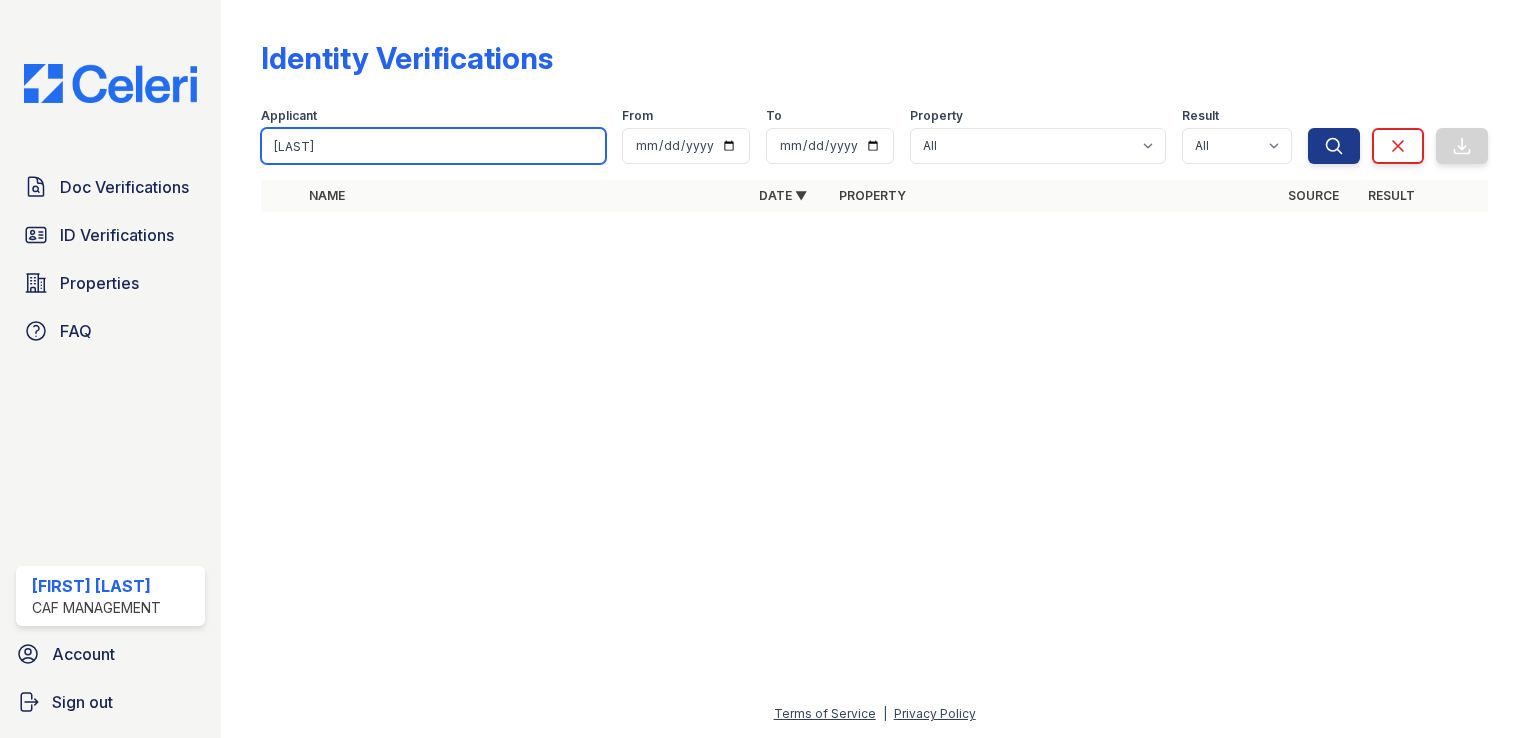 type on "smith" 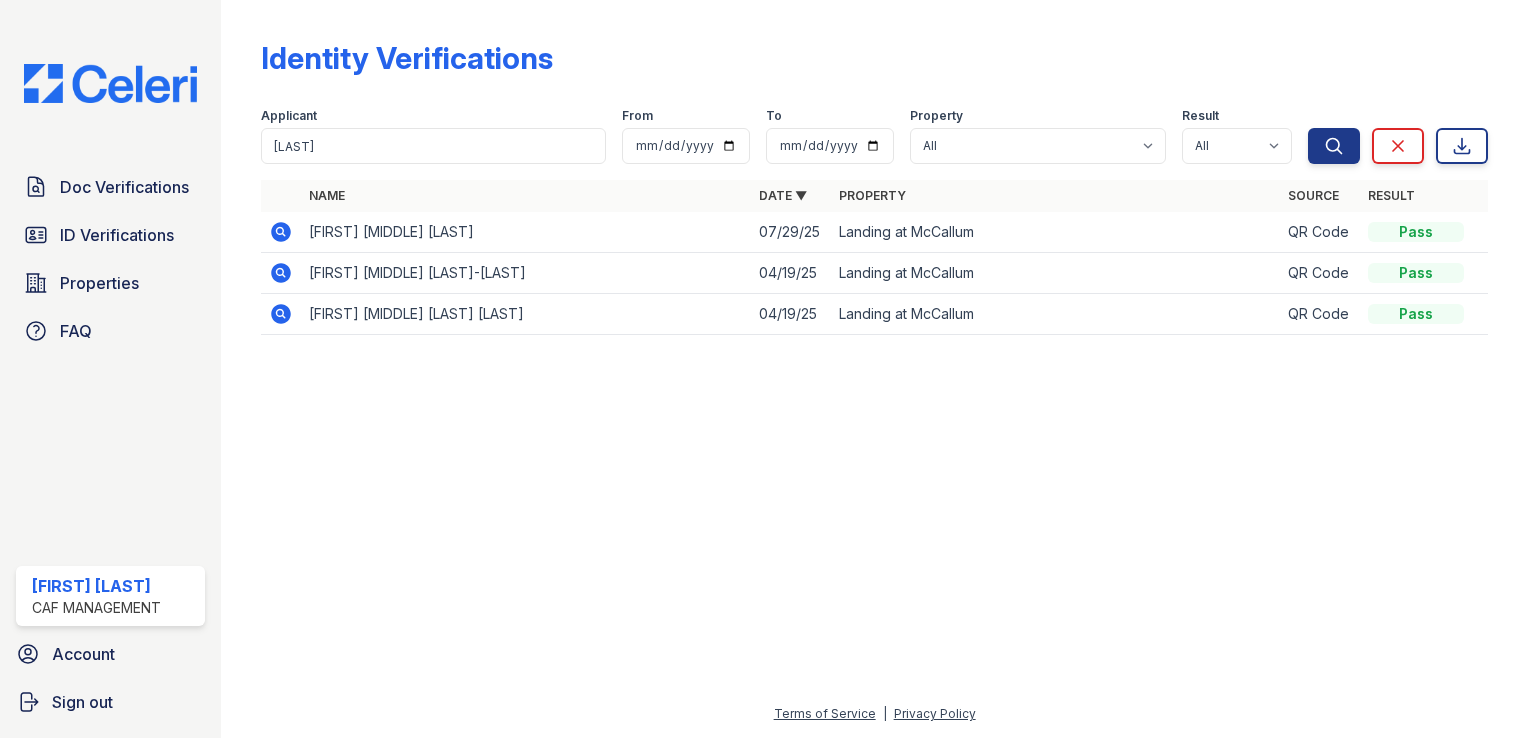 click 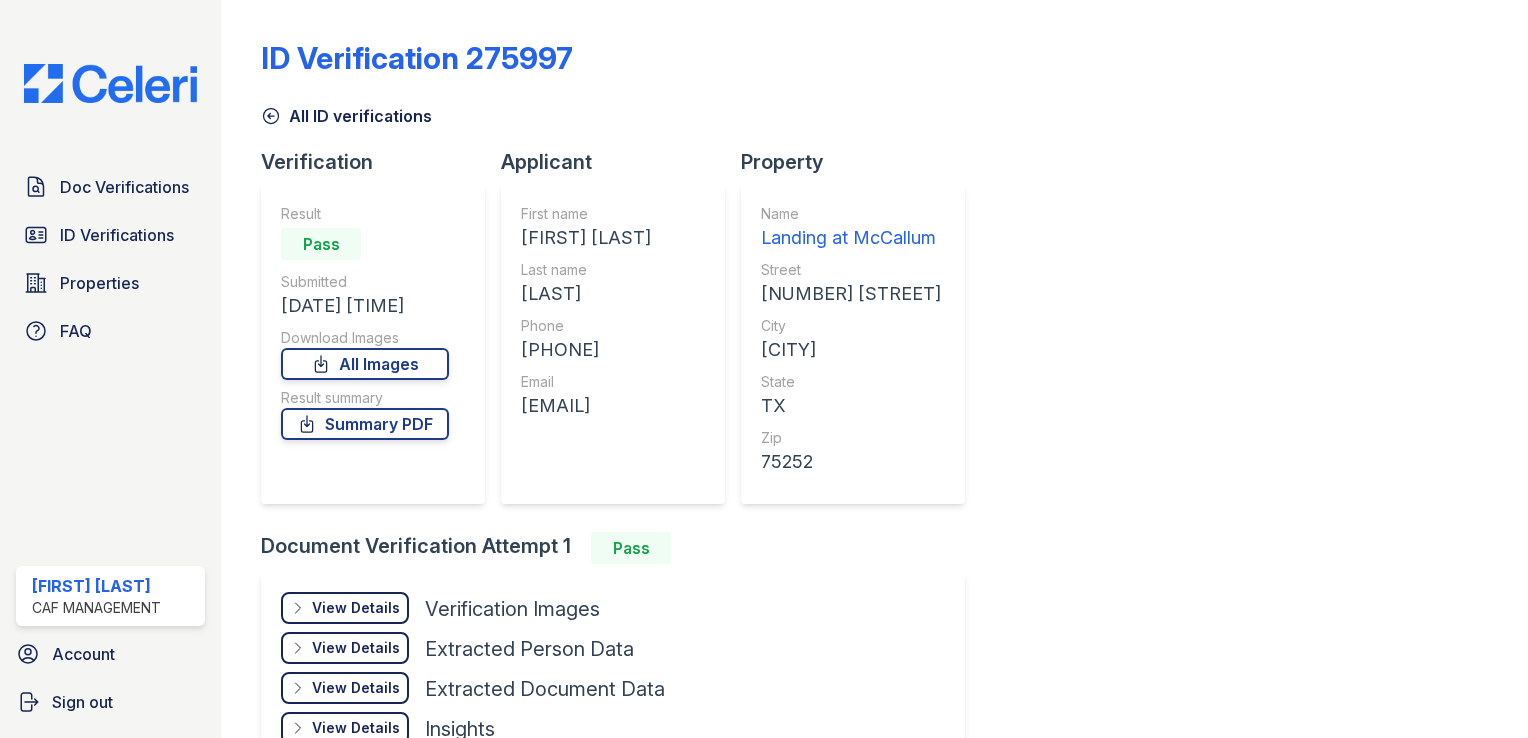 scroll, scrollTop: 0, scrollLeft: 0, axis: both 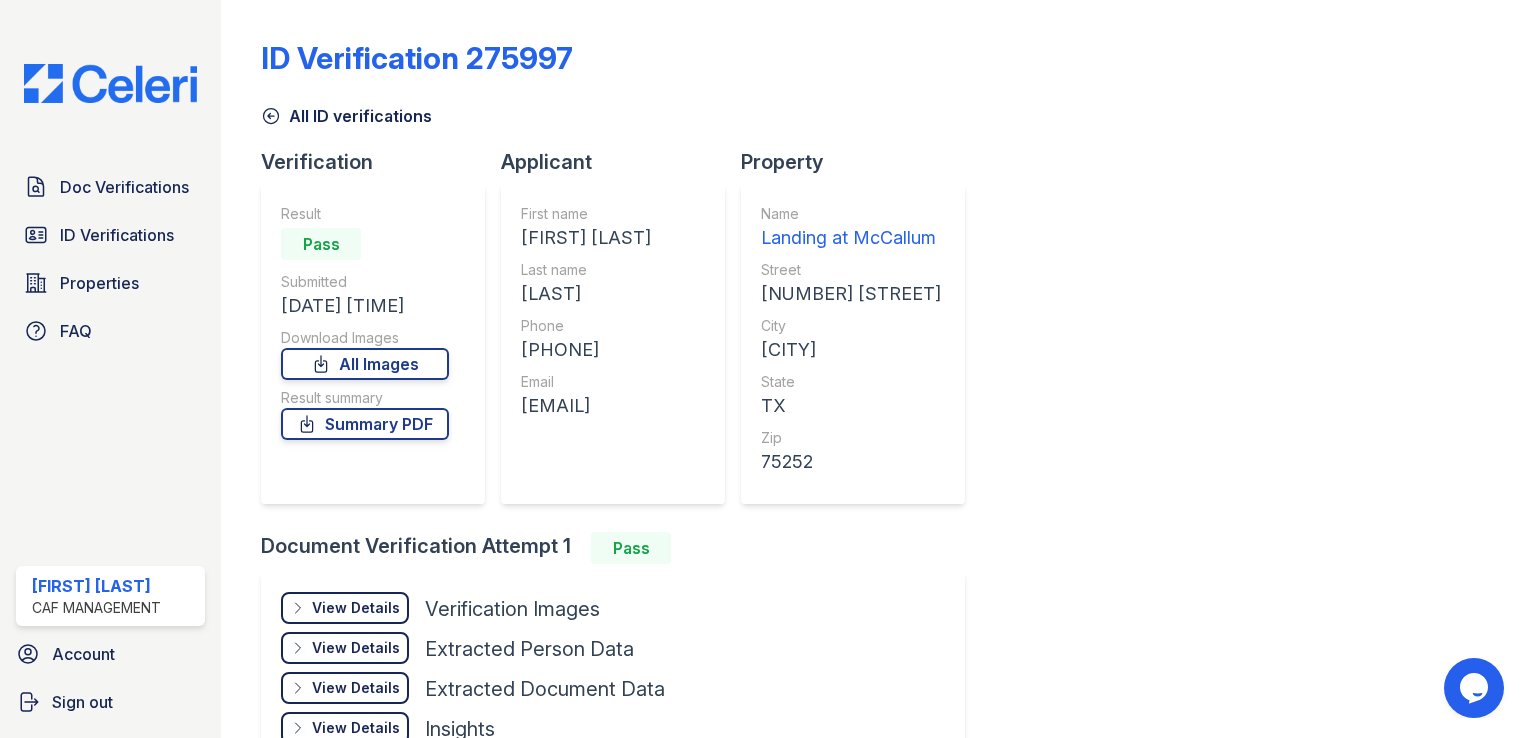click on "View Details
Details" at bounding box center (345, 608) 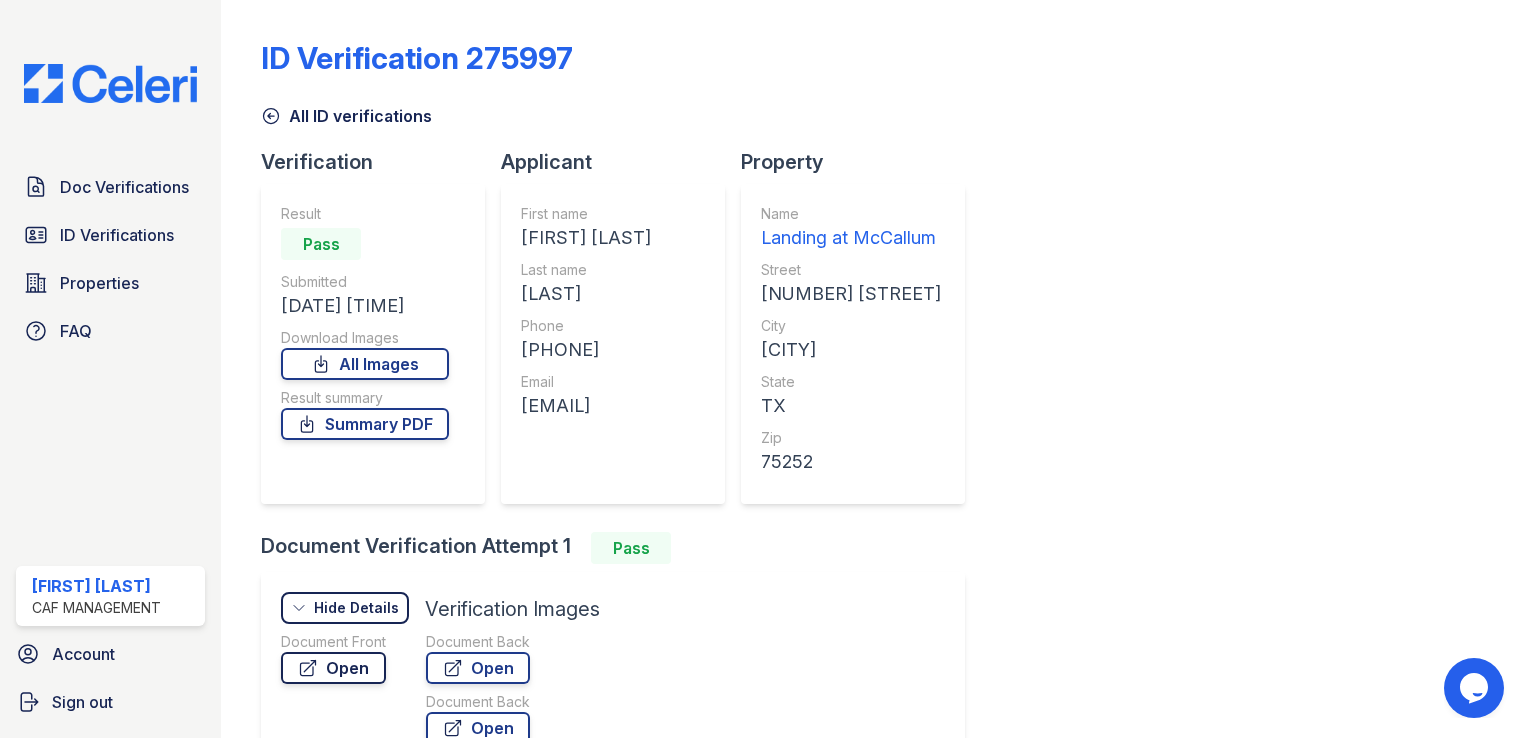 click on "Open" at bounding box center [333, 668] 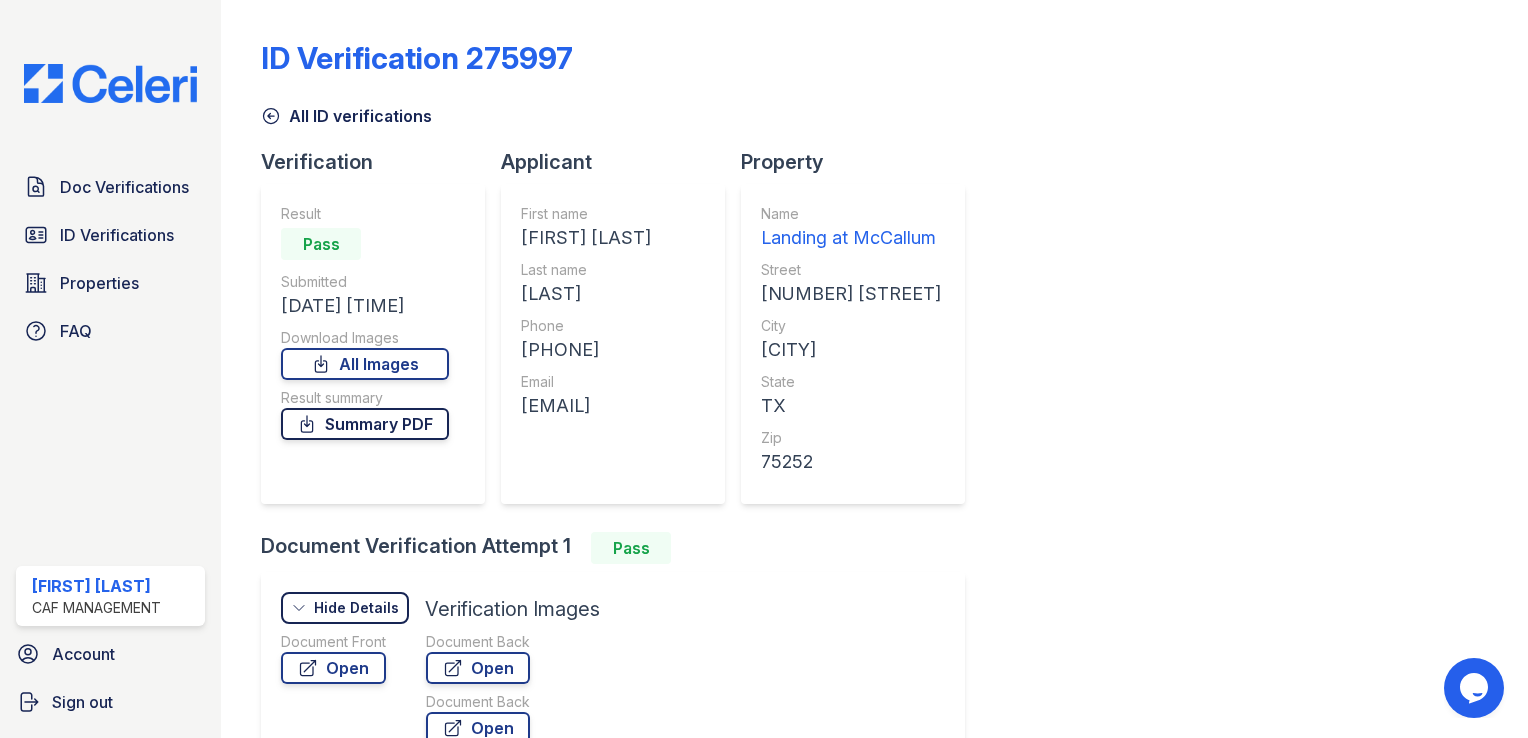 click on "Summary PDF" at bounding box center (365, 424) 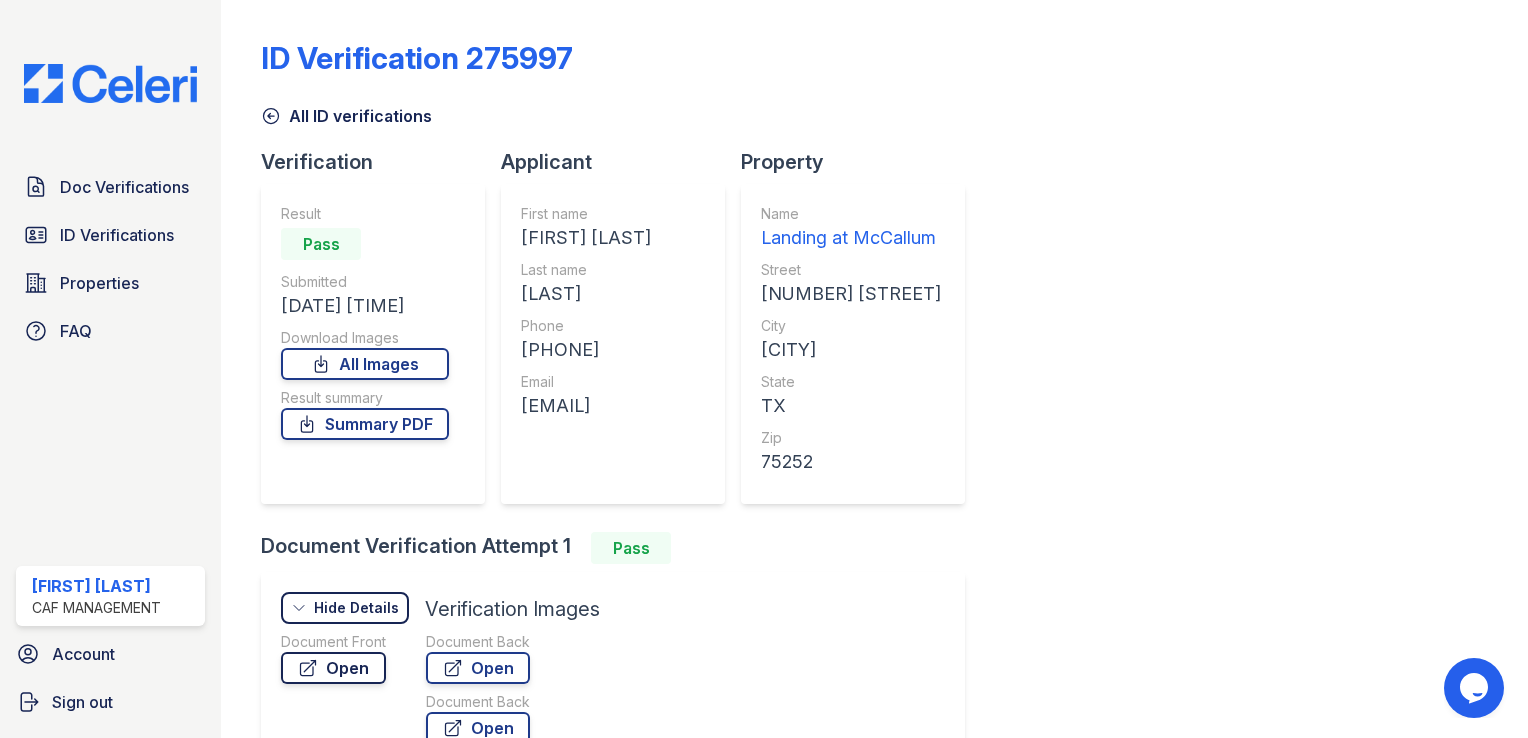click on "Open" at bounding box center (333, 668) 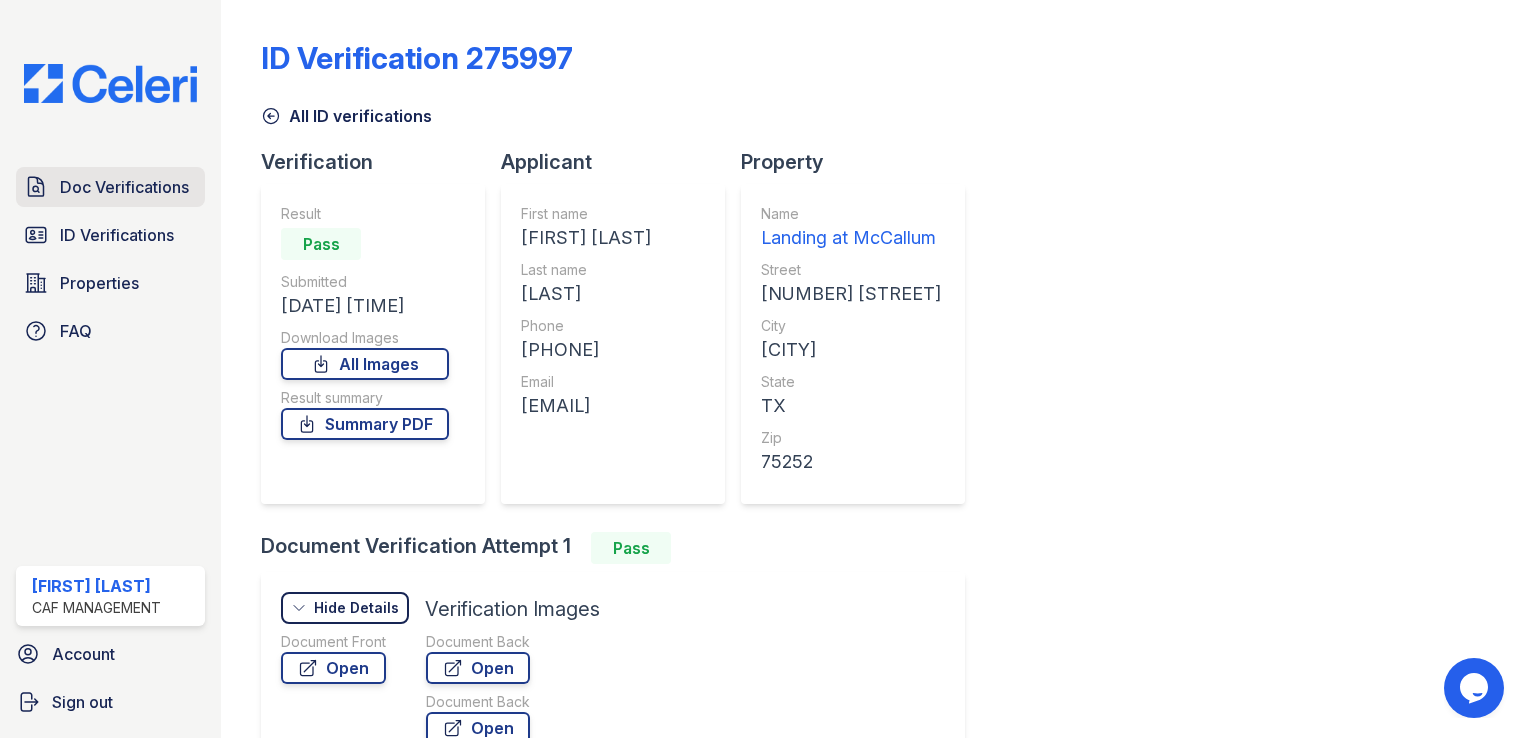 click on "Doc Verifications" at bounding box center (124, 187) 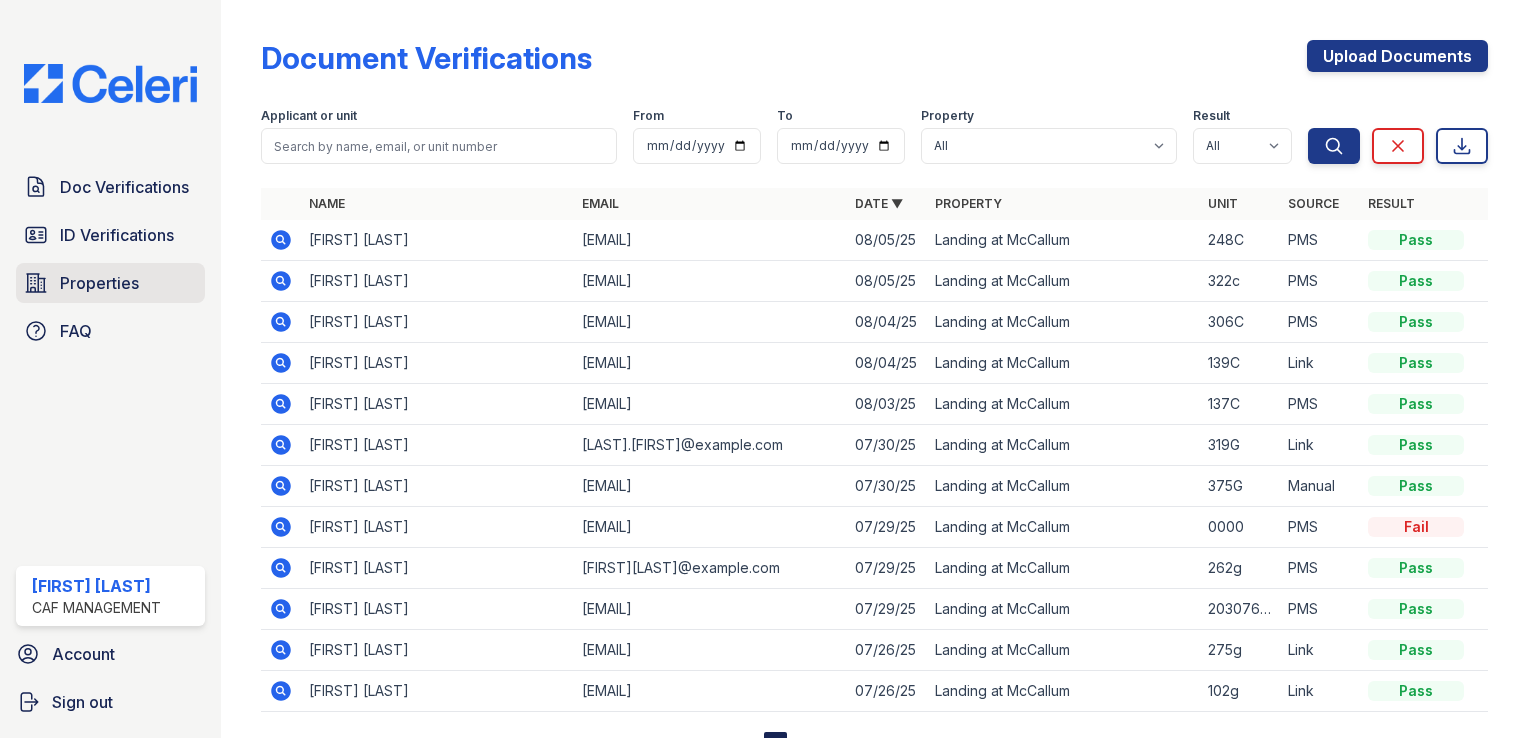 drag, startPoint x: 172, startPoint y: 184, endPoint x: 176, endPoint y: 291, distance: 107.07474 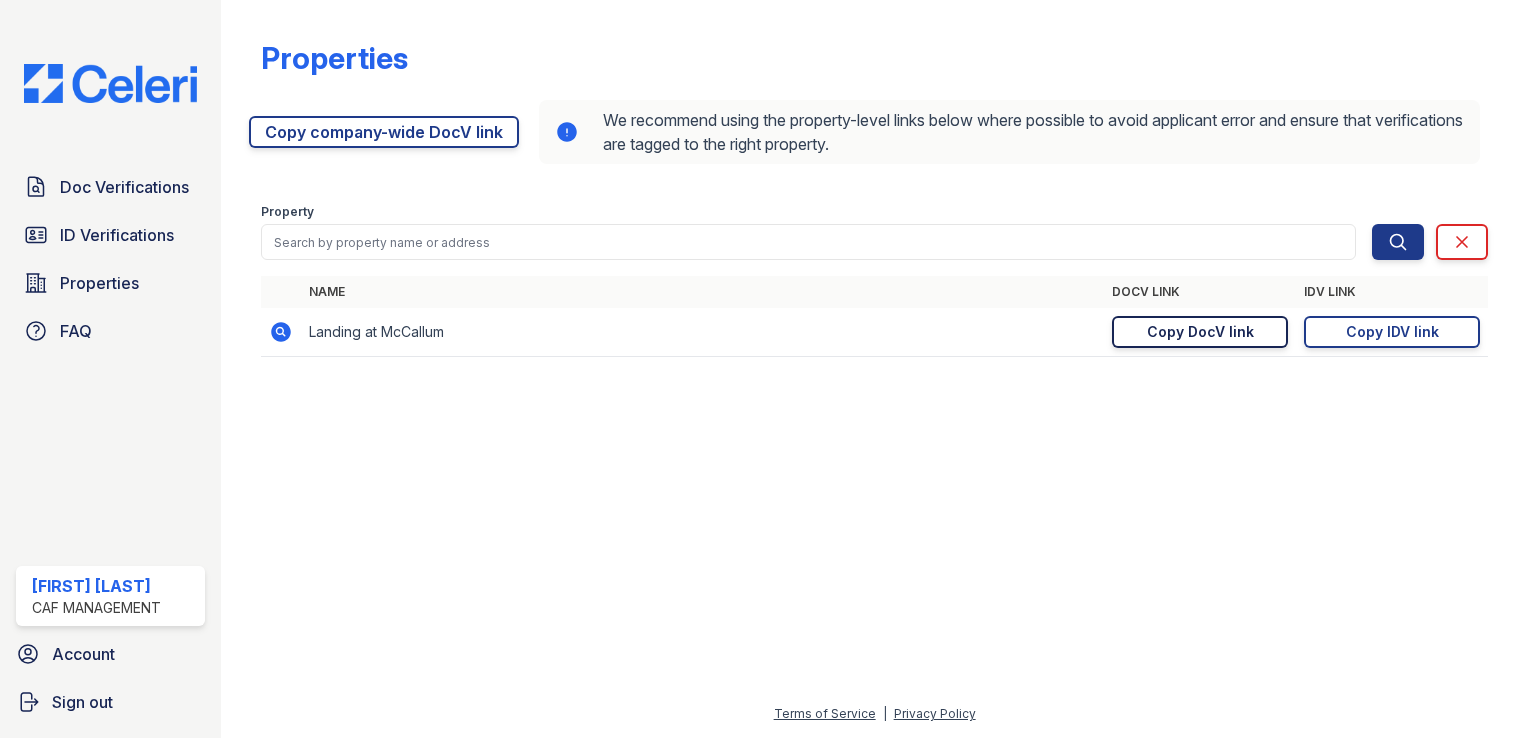 click on "Copy DocV link" at bounding box center [1200, 332] 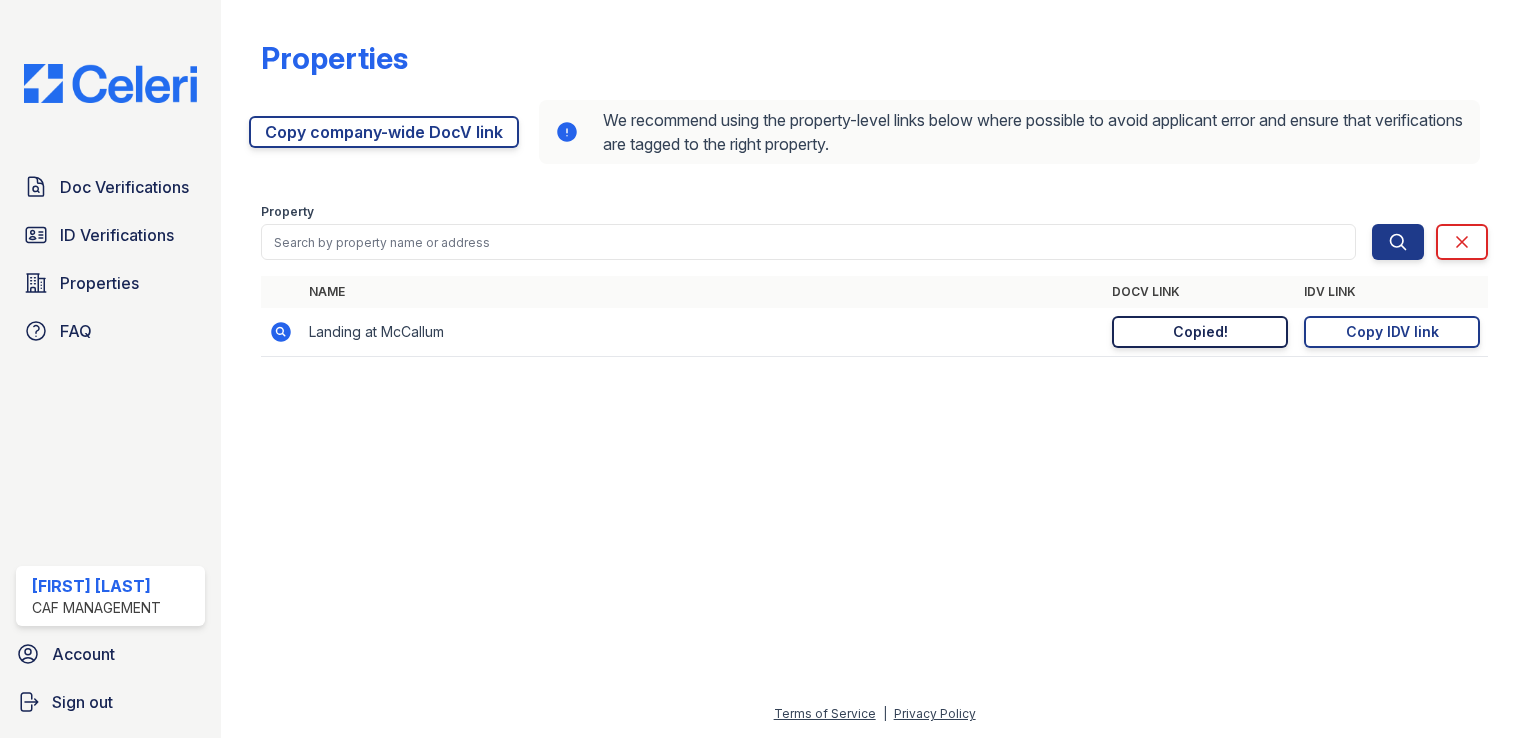 click on "Copied!" at bounding box center [1200, 332] 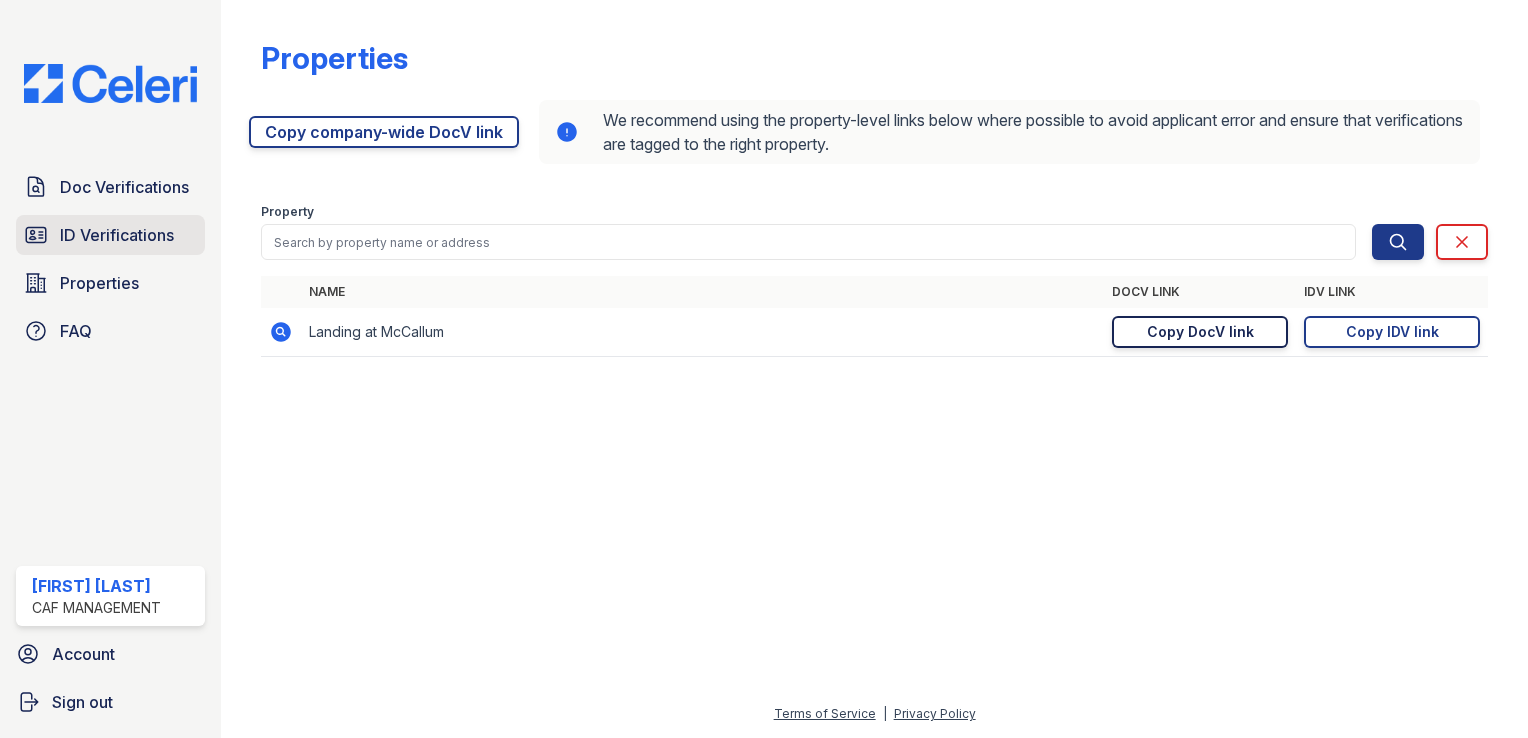 click on "ID Verifications" at bounding box center (110, 235) 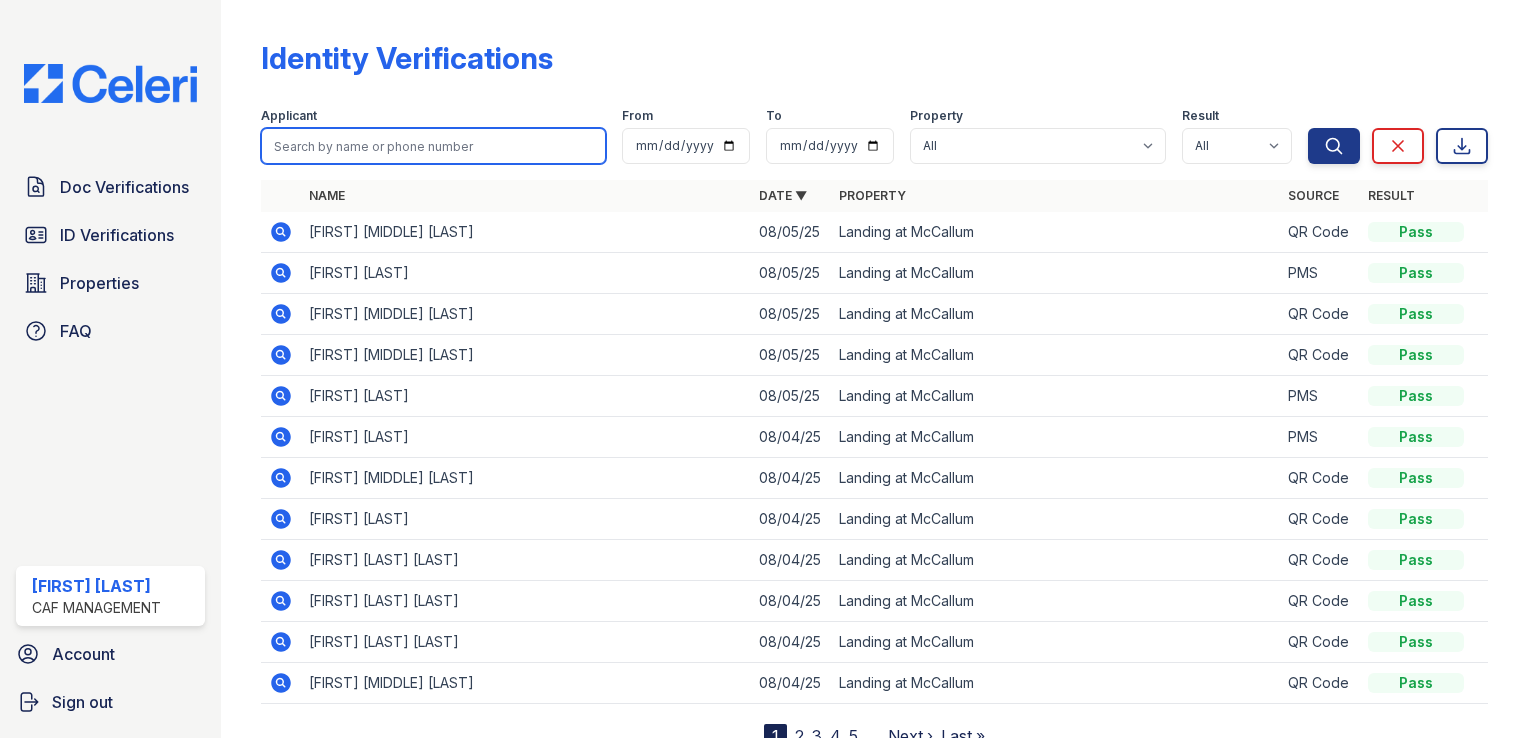 click at bounding box center (433, 146) 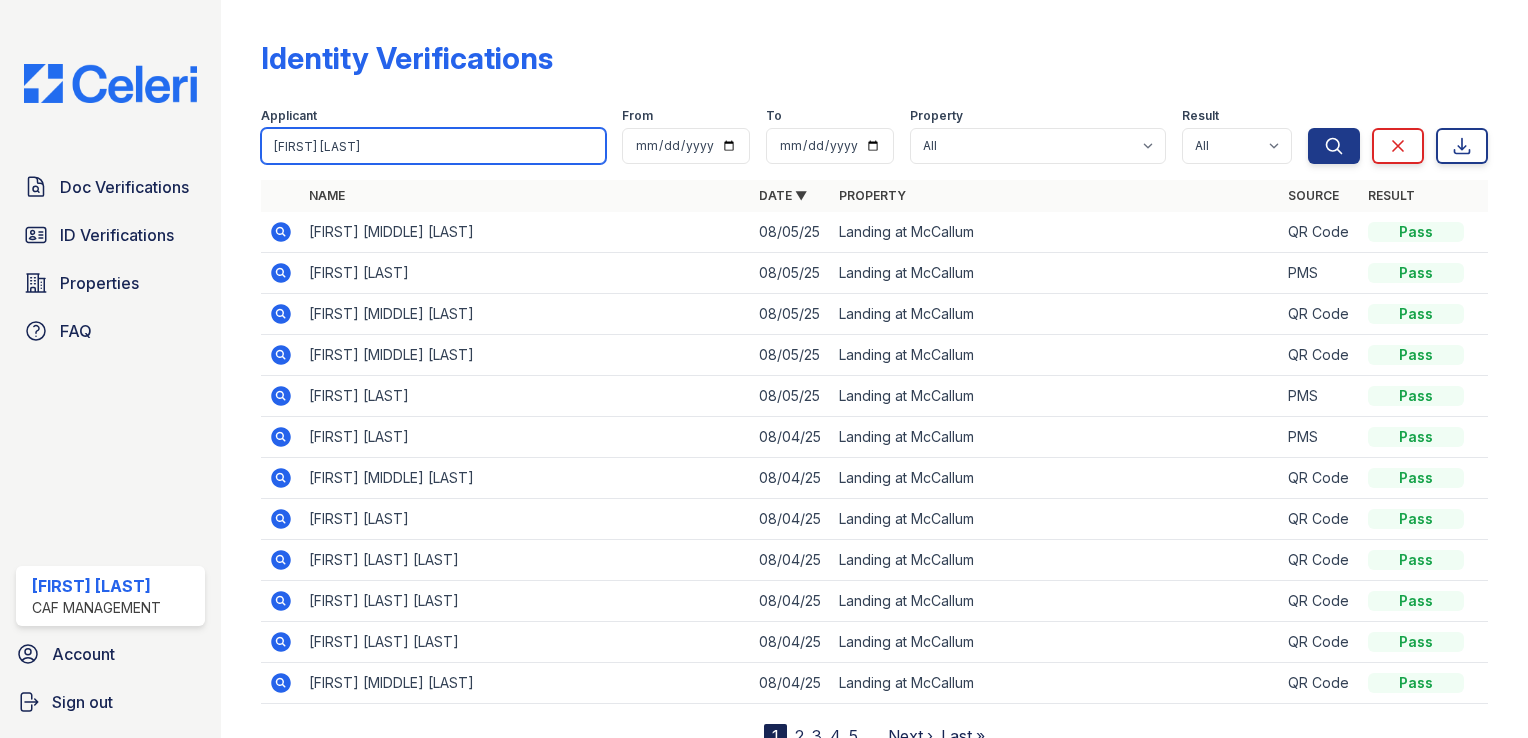 type on "michael brown" 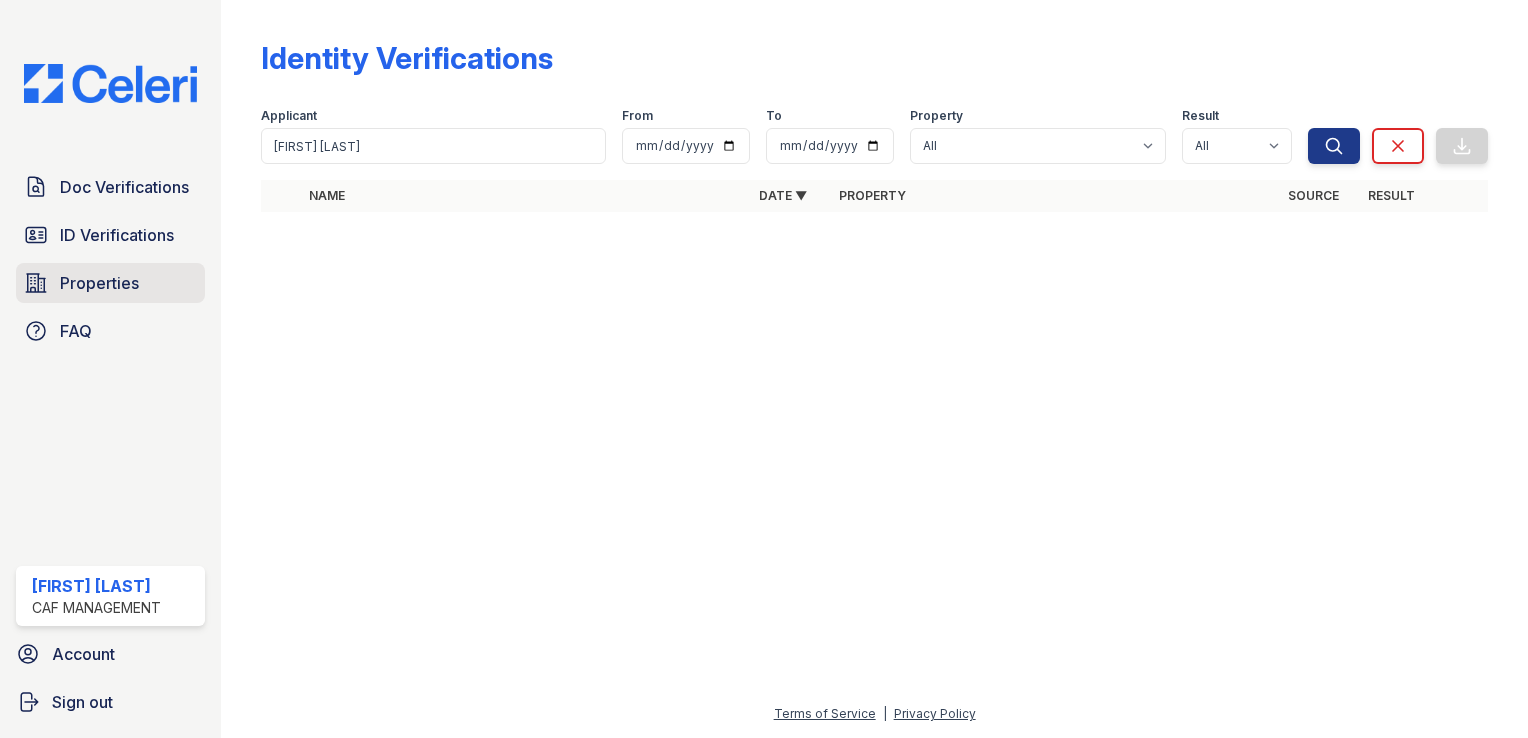 click on "Properties" at bounding box center [110, 283] 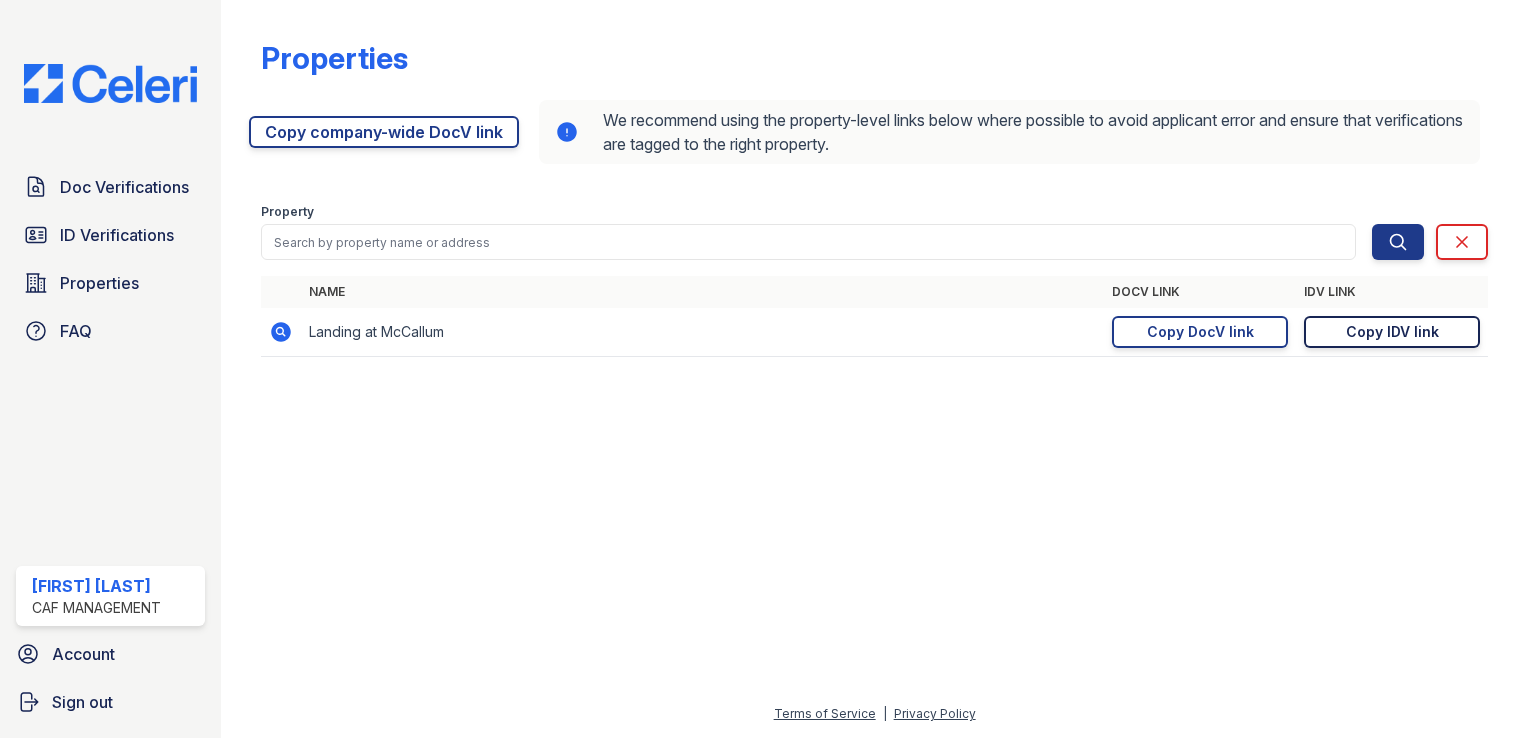 click on "Copy IDV link
Copy link" at bounding box center (1392, 332) 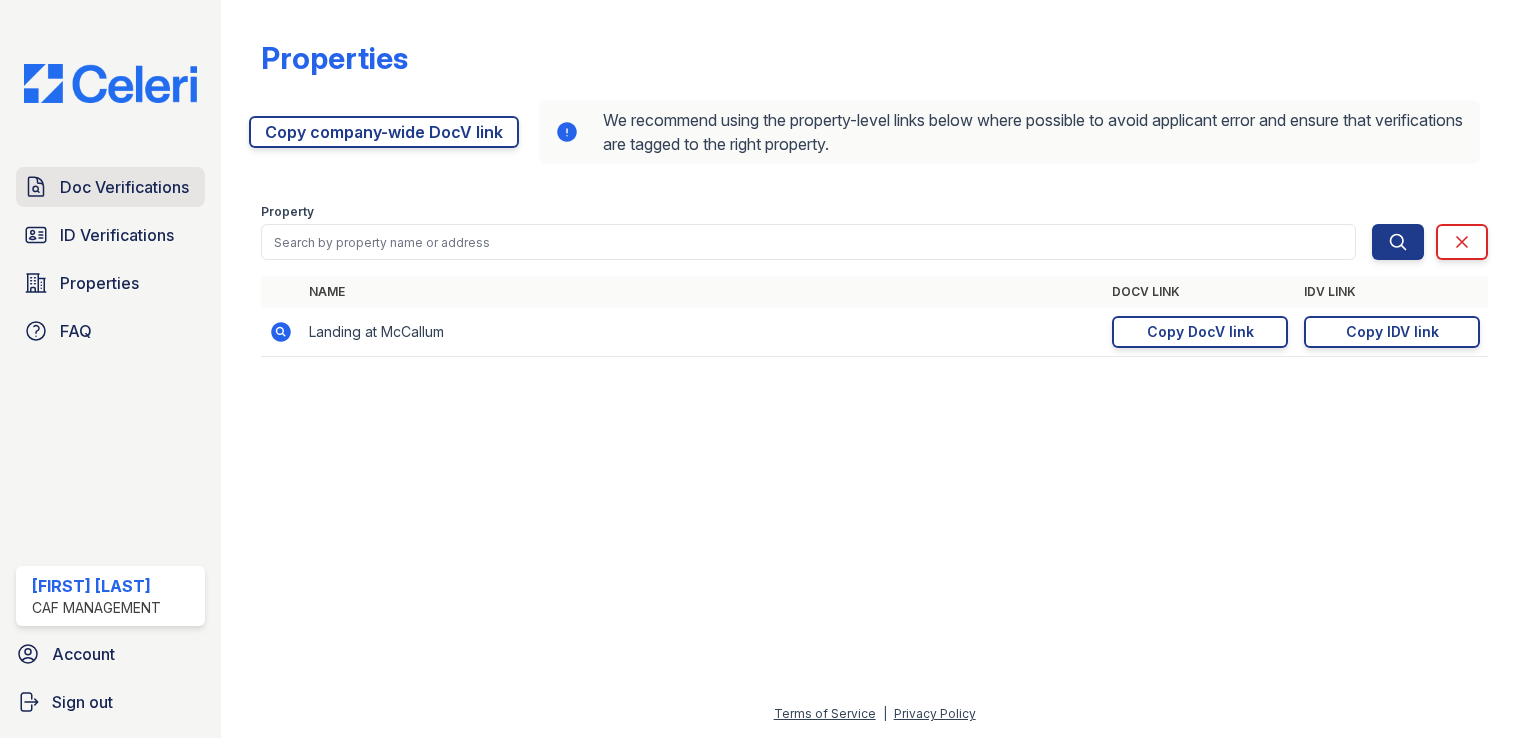 click on "Doc Verifications" at bounding box center [124, 187] 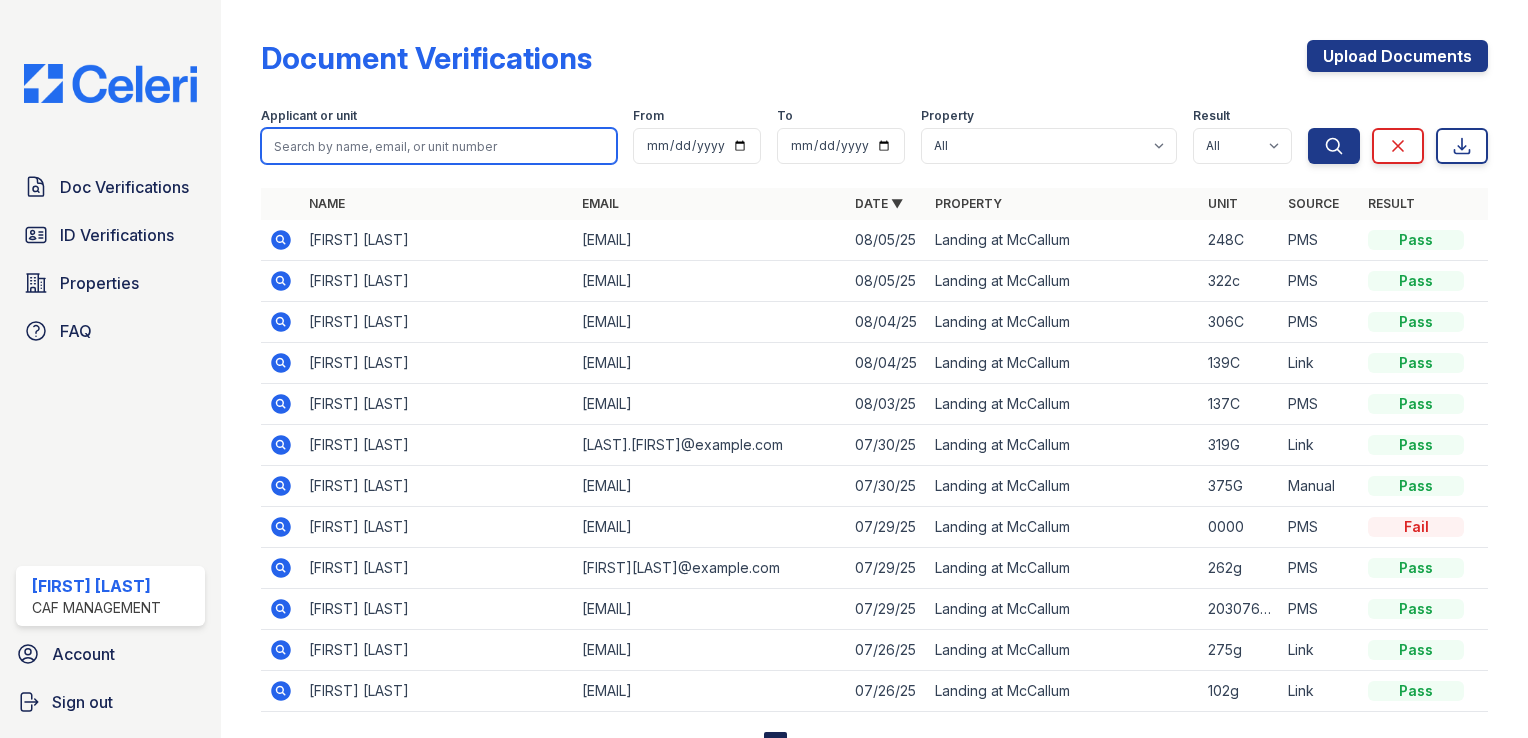 click at bounding box center (439, 146) 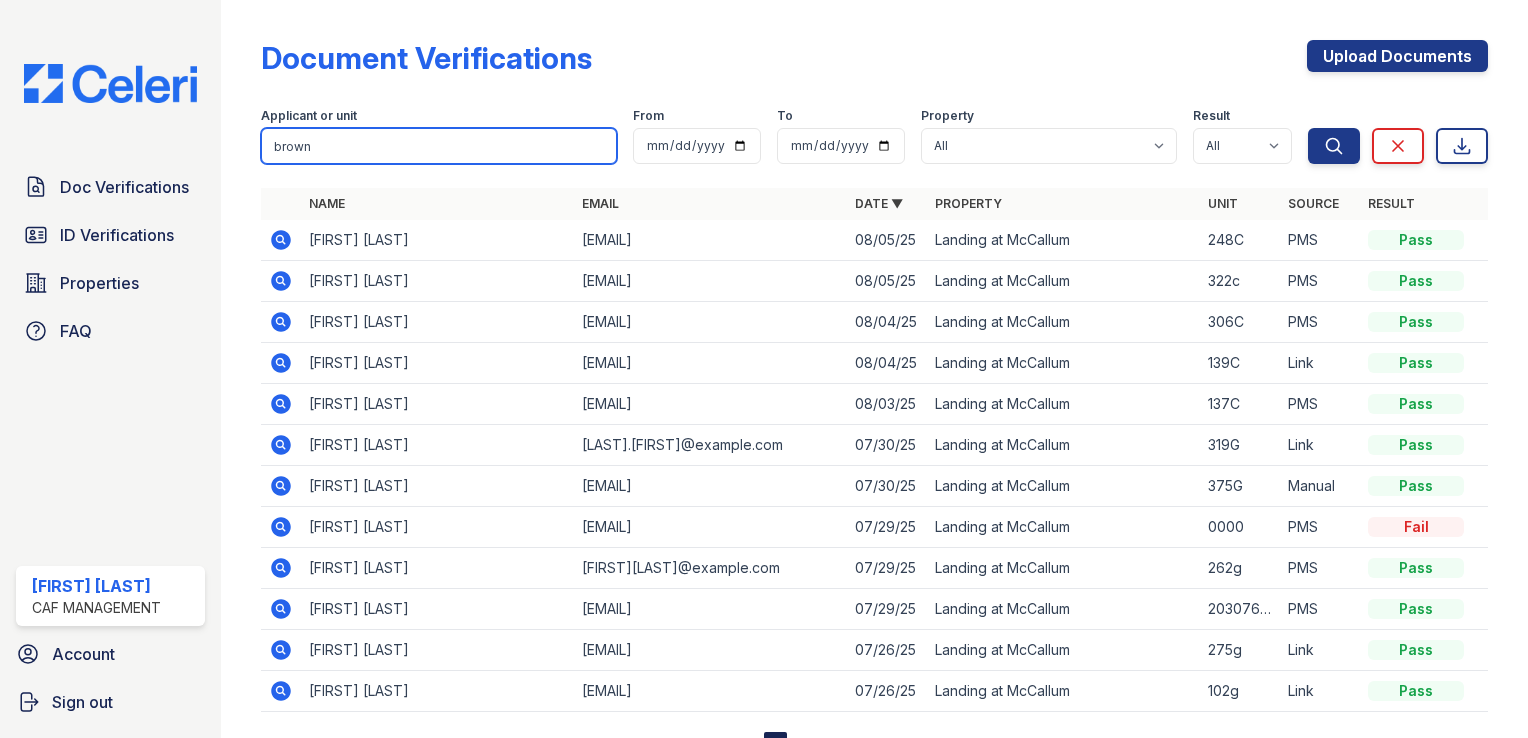 type on "brown" 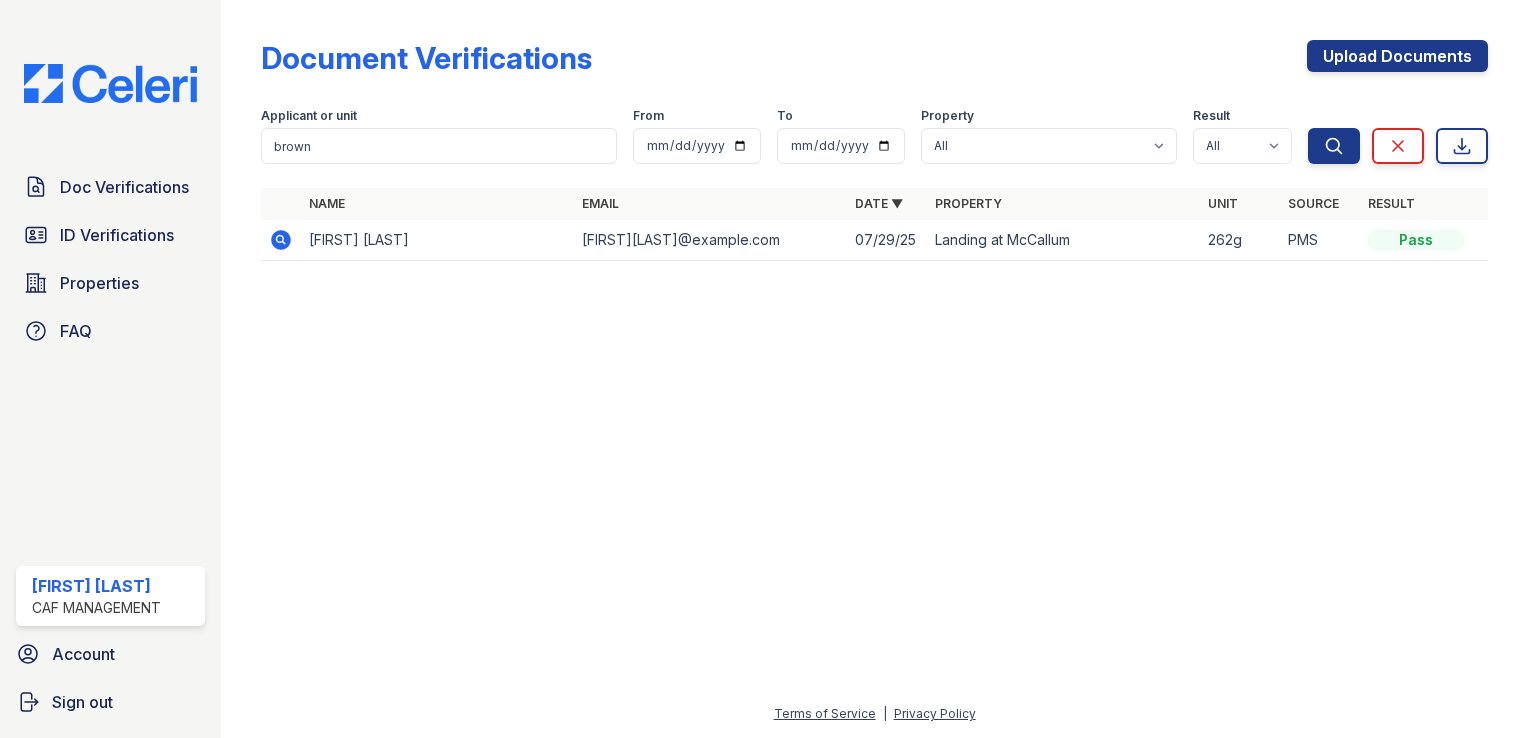 click 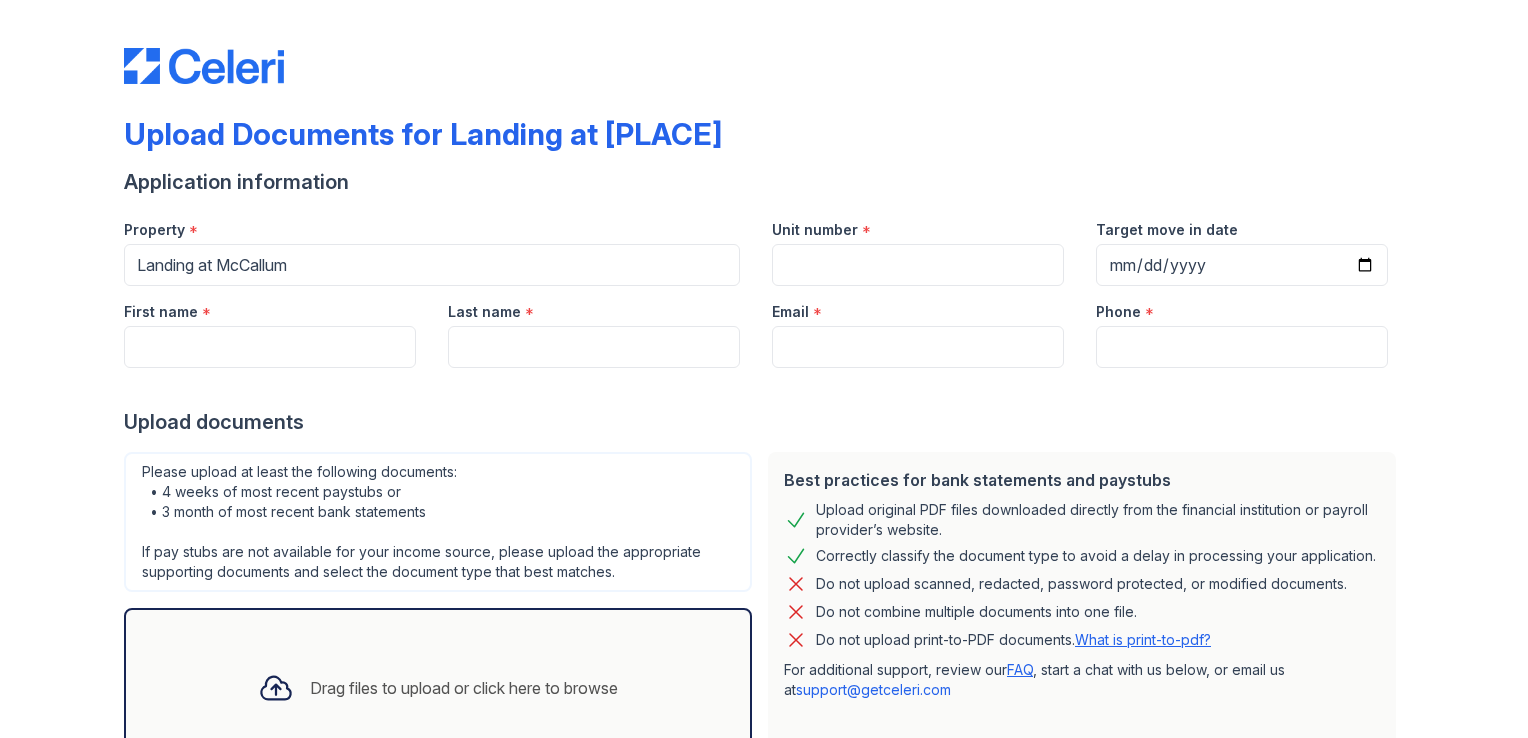 scroll, scrollTop: 0, scrollLeft: 0, axis: both 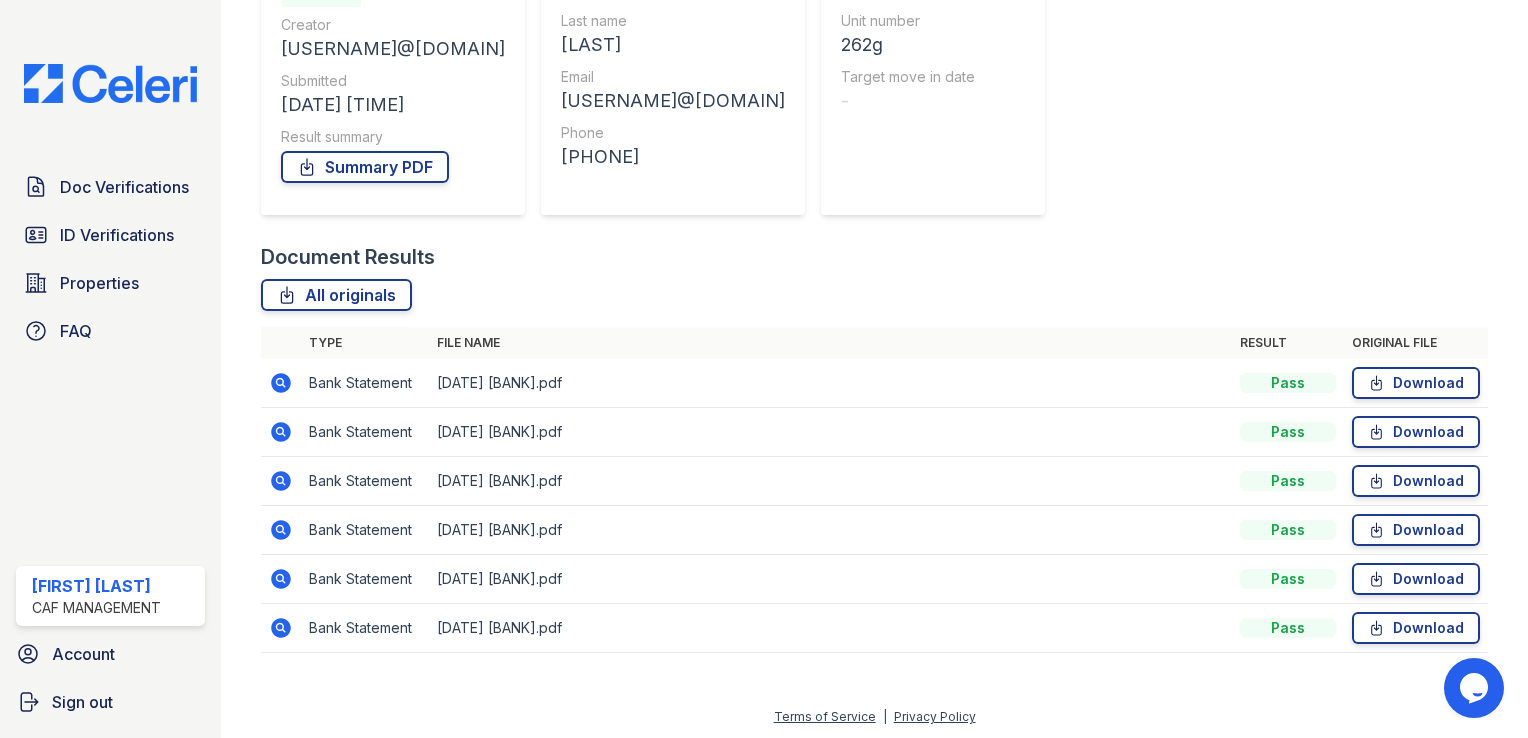 click 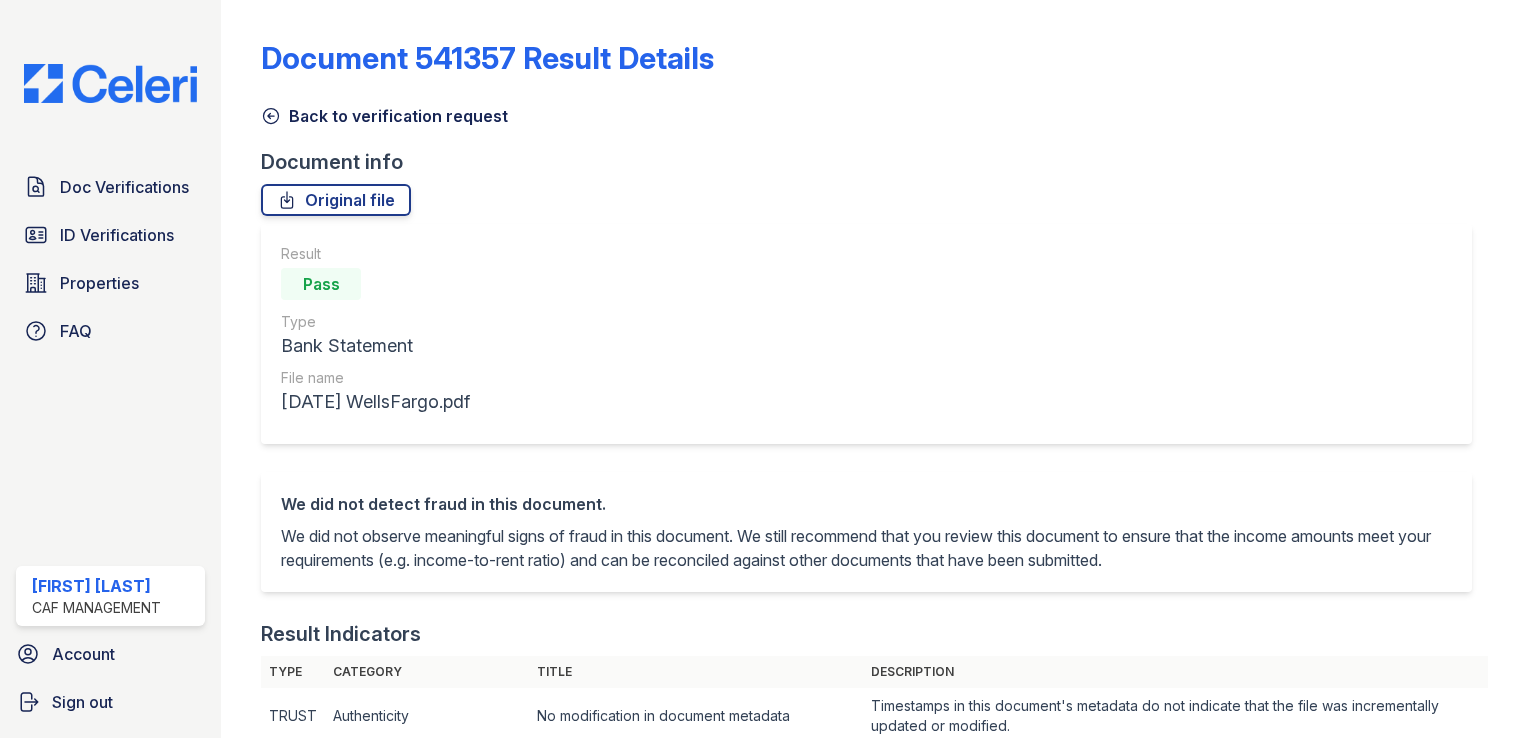 scroll, scrollTop: 0, scrollLeft: 0, axis: both 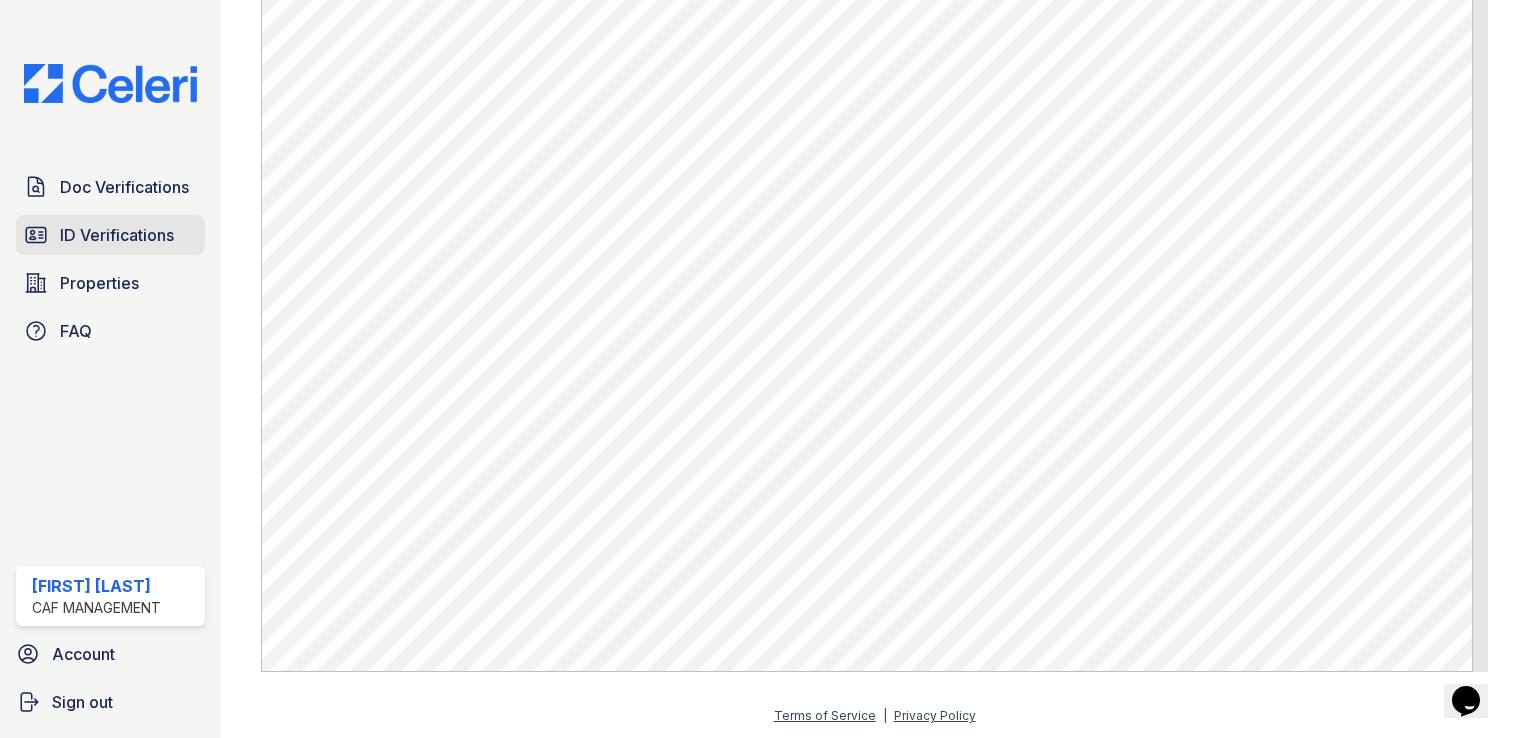 click on "ID Verifications" at bounding box center (117, 235) 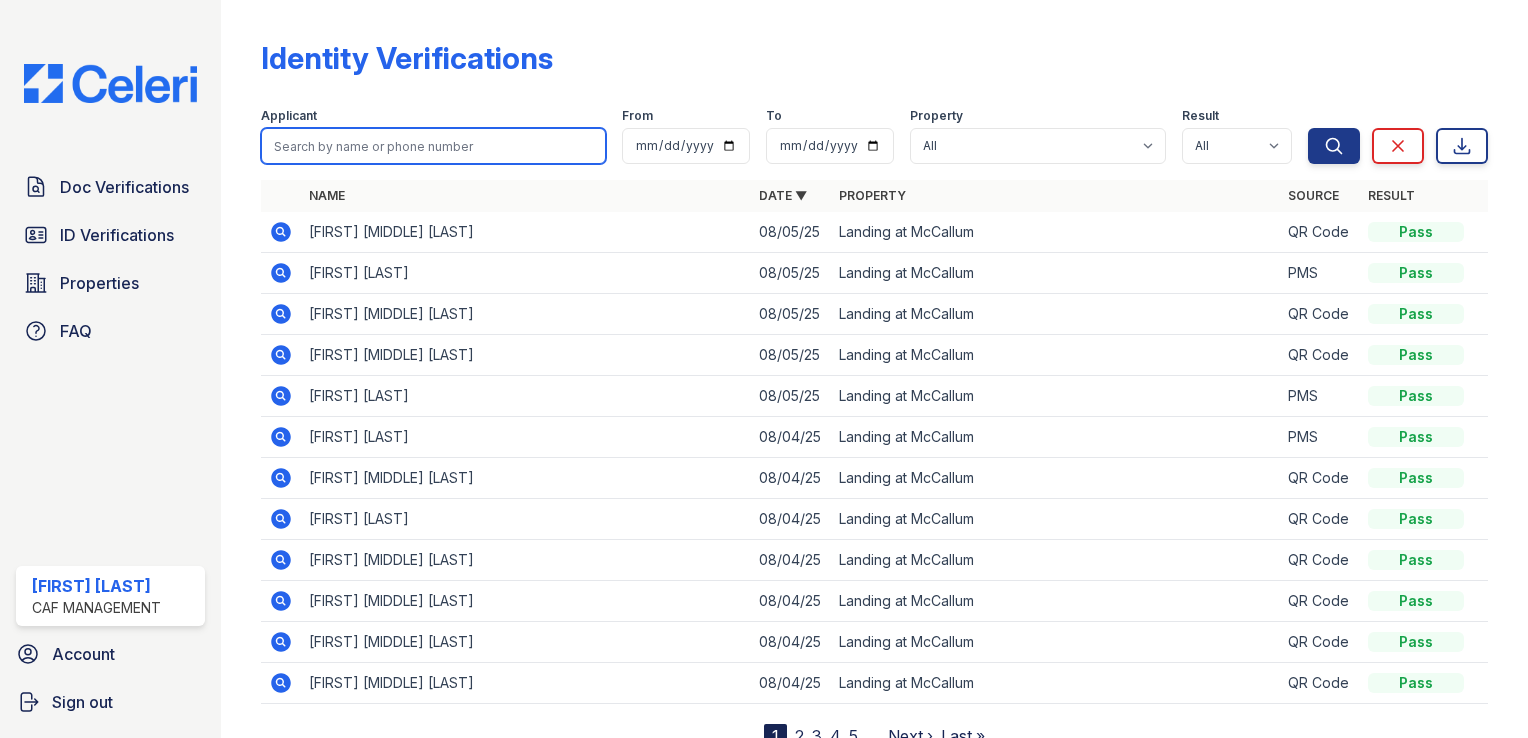 click at bounding box center [433, 146] 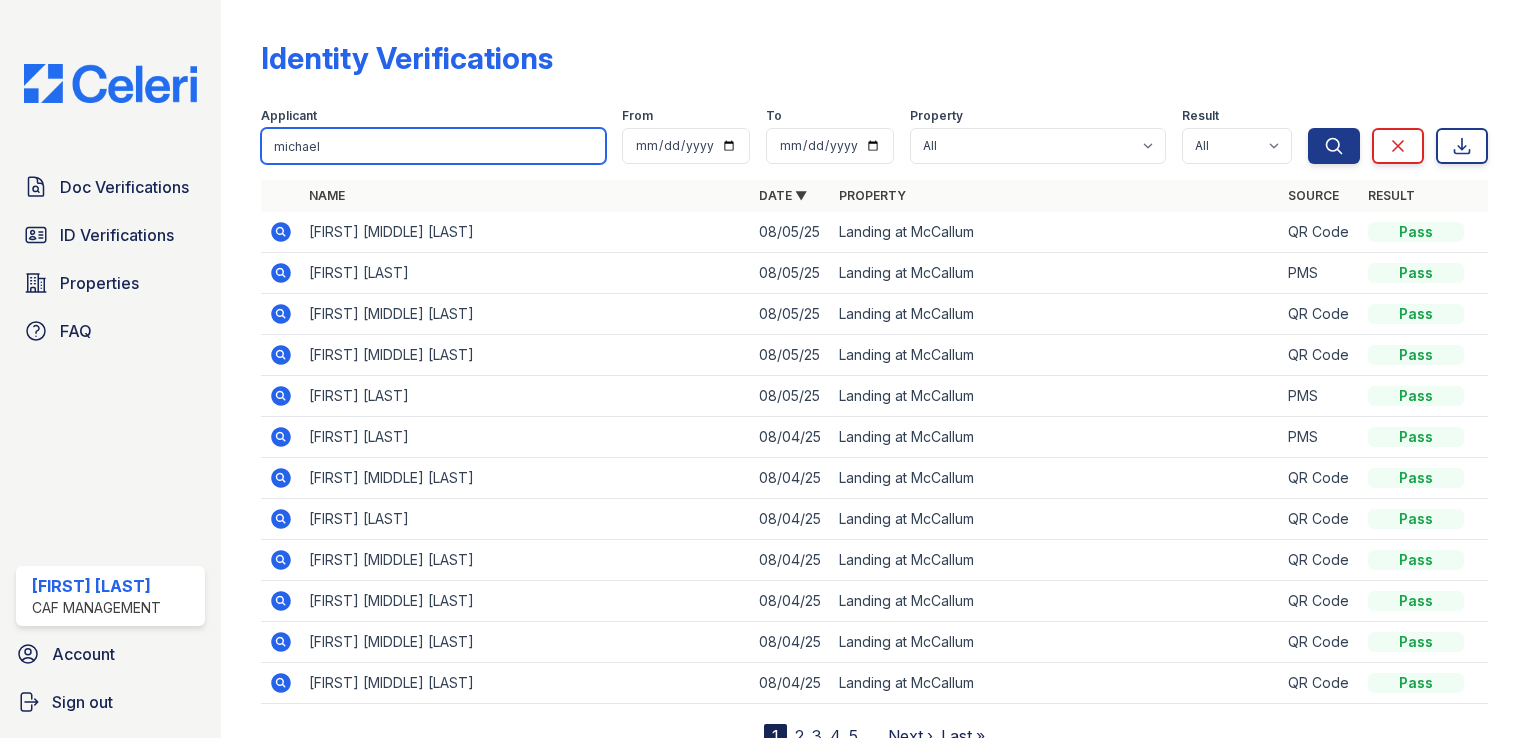 type on "michael" 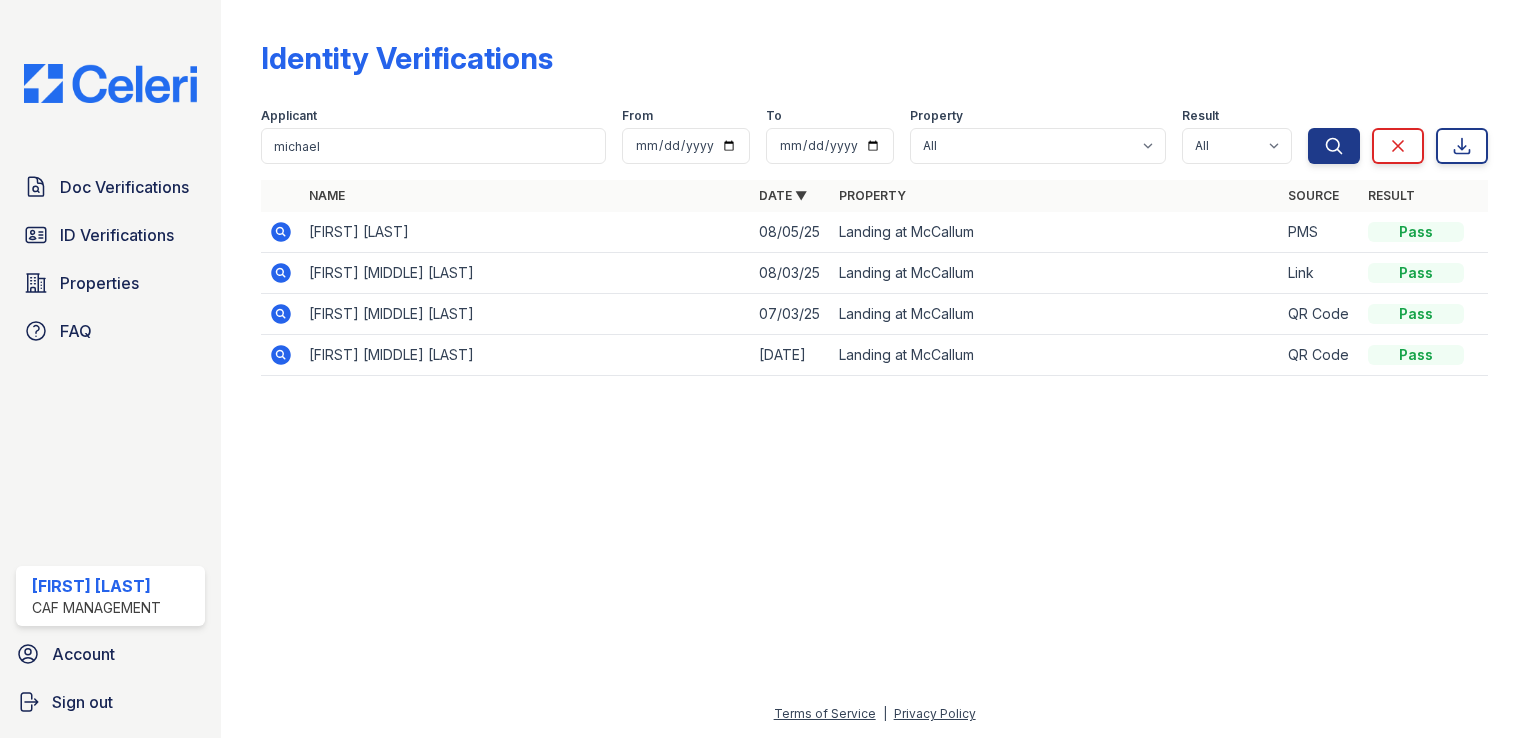 click 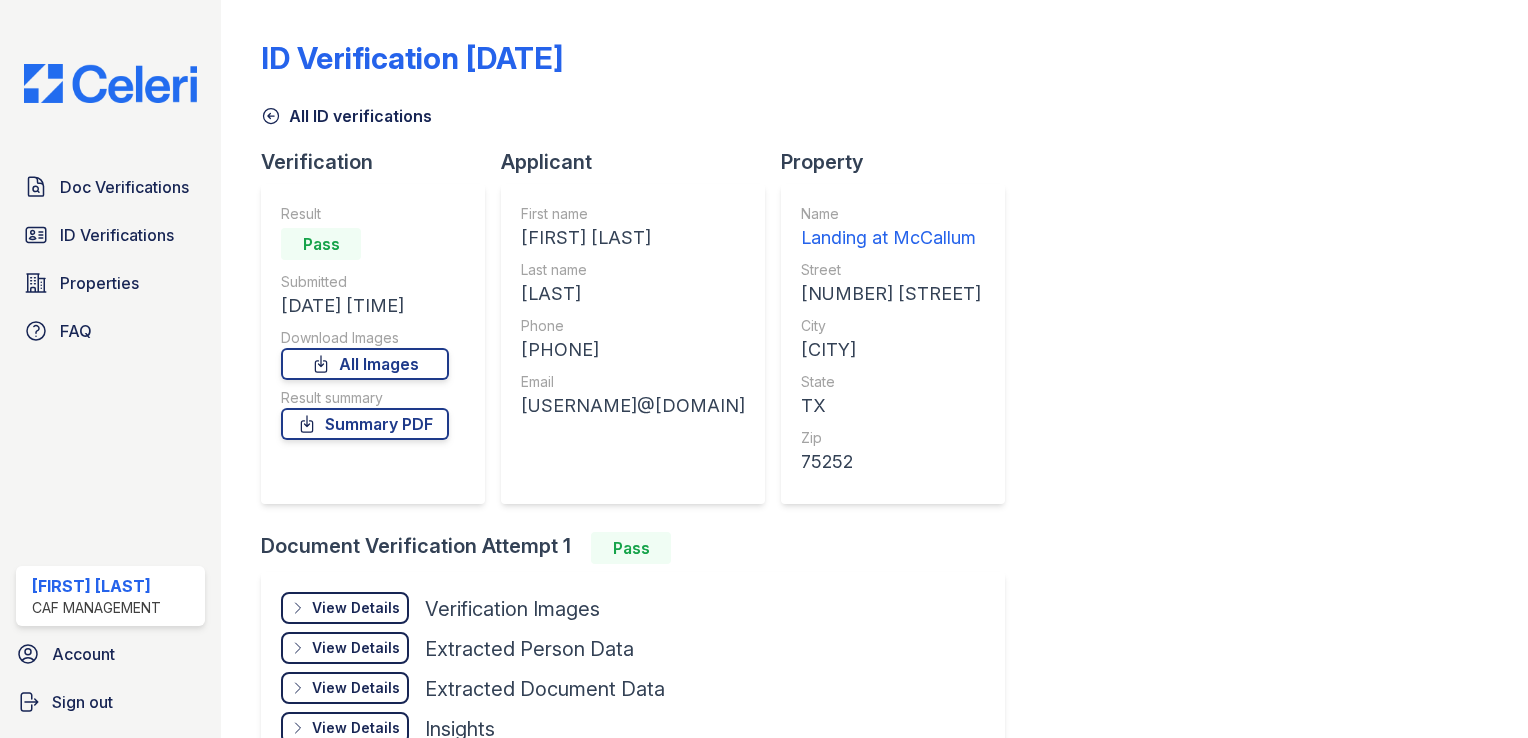 scroll, scrollTop: 0, scrollLeft: 0, axis: both 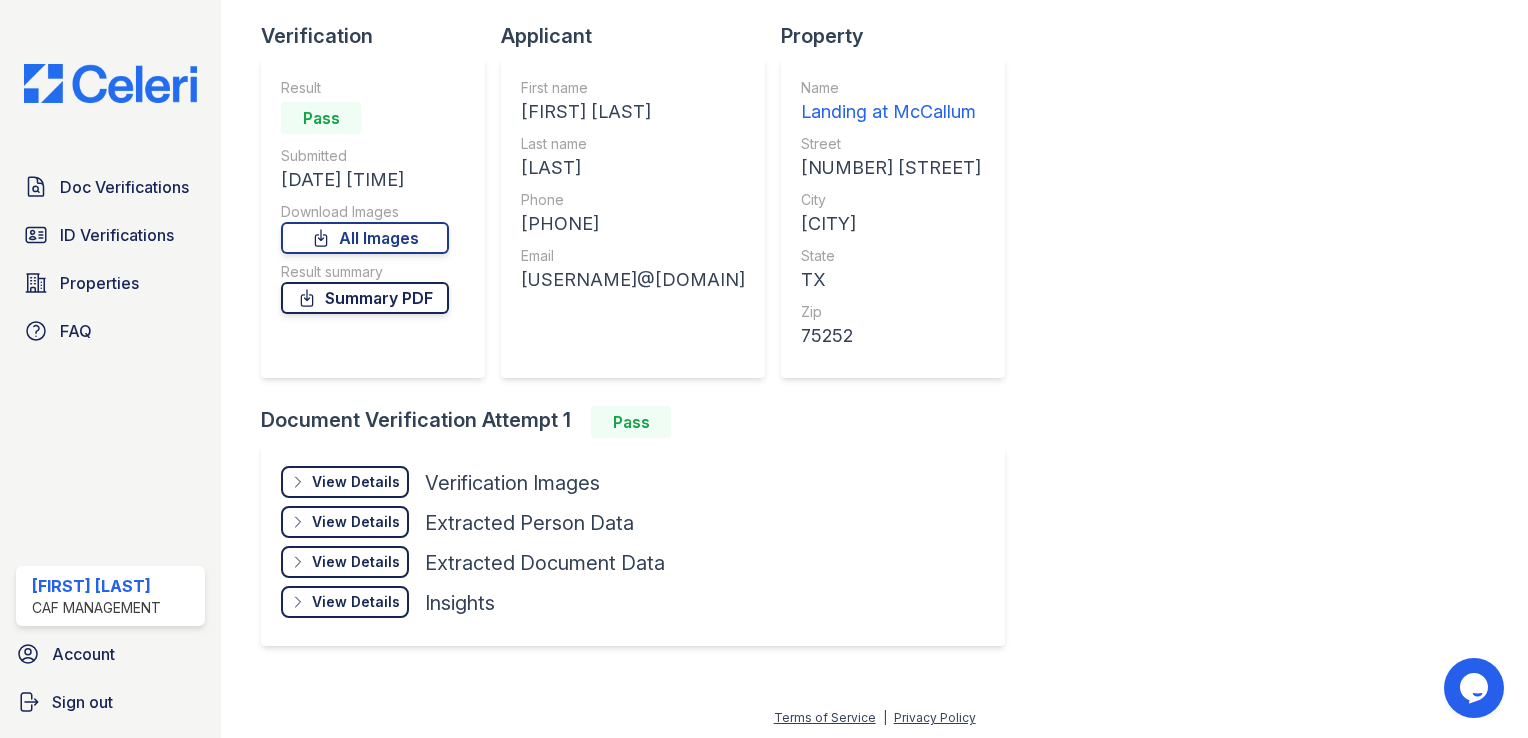 click on "Summary PDF" at bounding box center [365, 298] 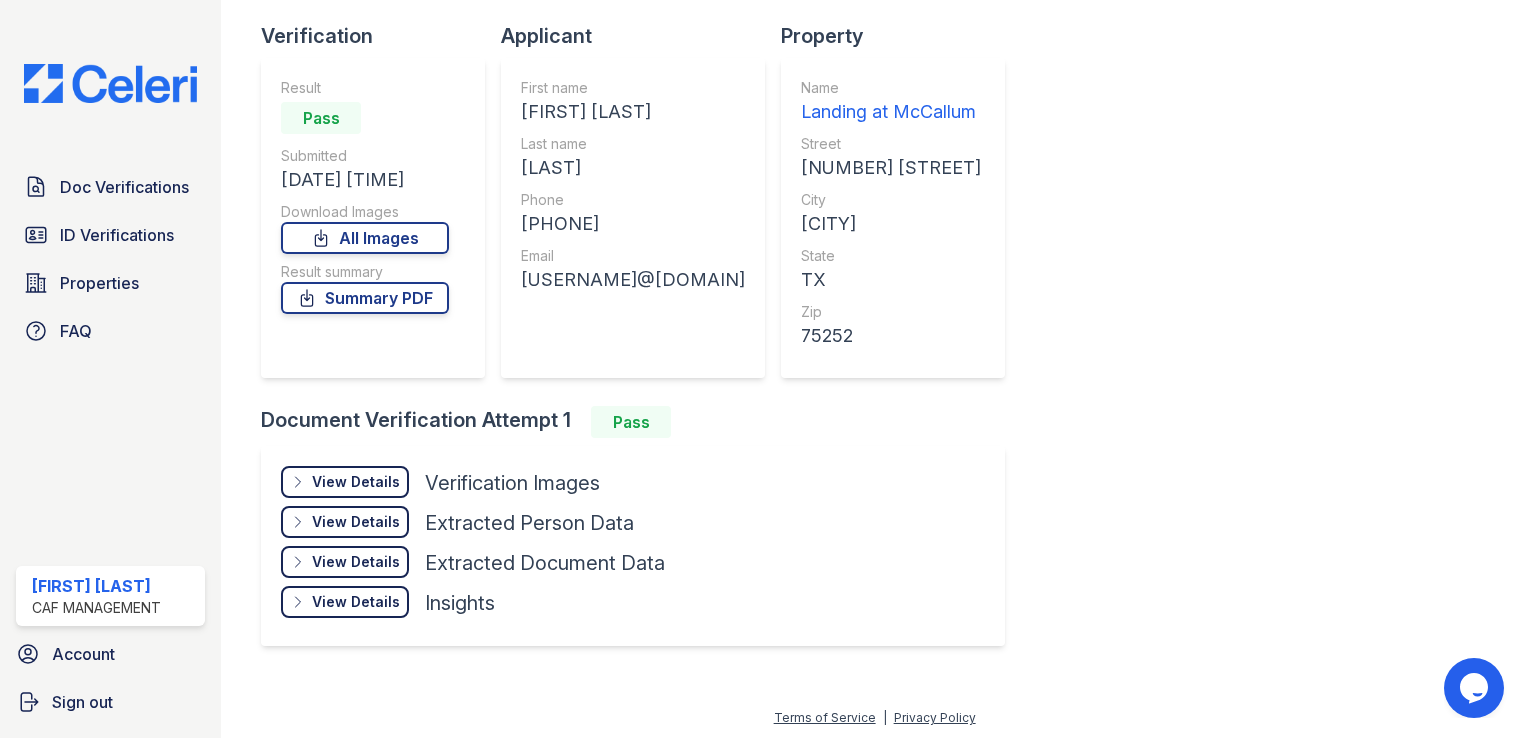 click on "View Details" at bounding box center (356, 482) 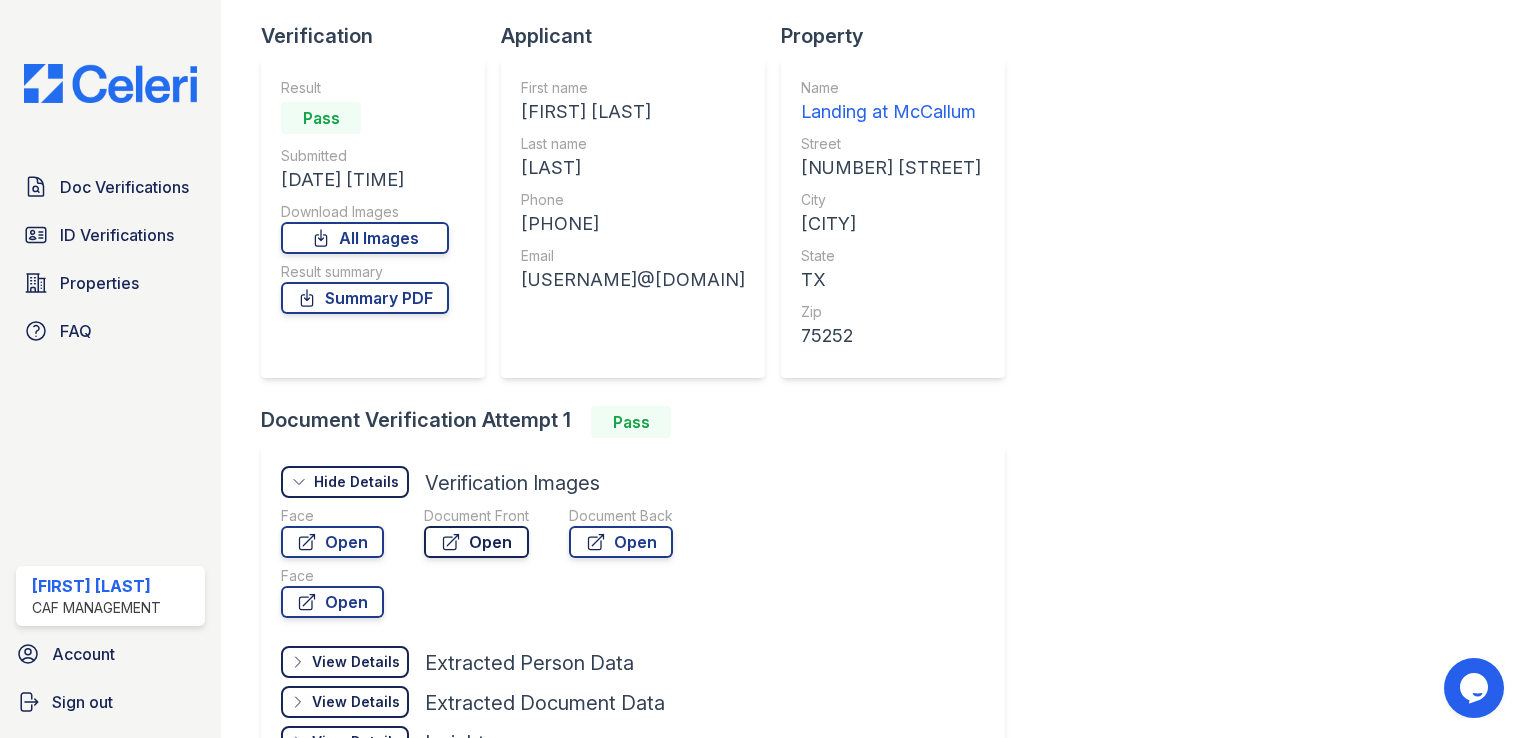 click on "Open" at bounding box center [476, 542] 